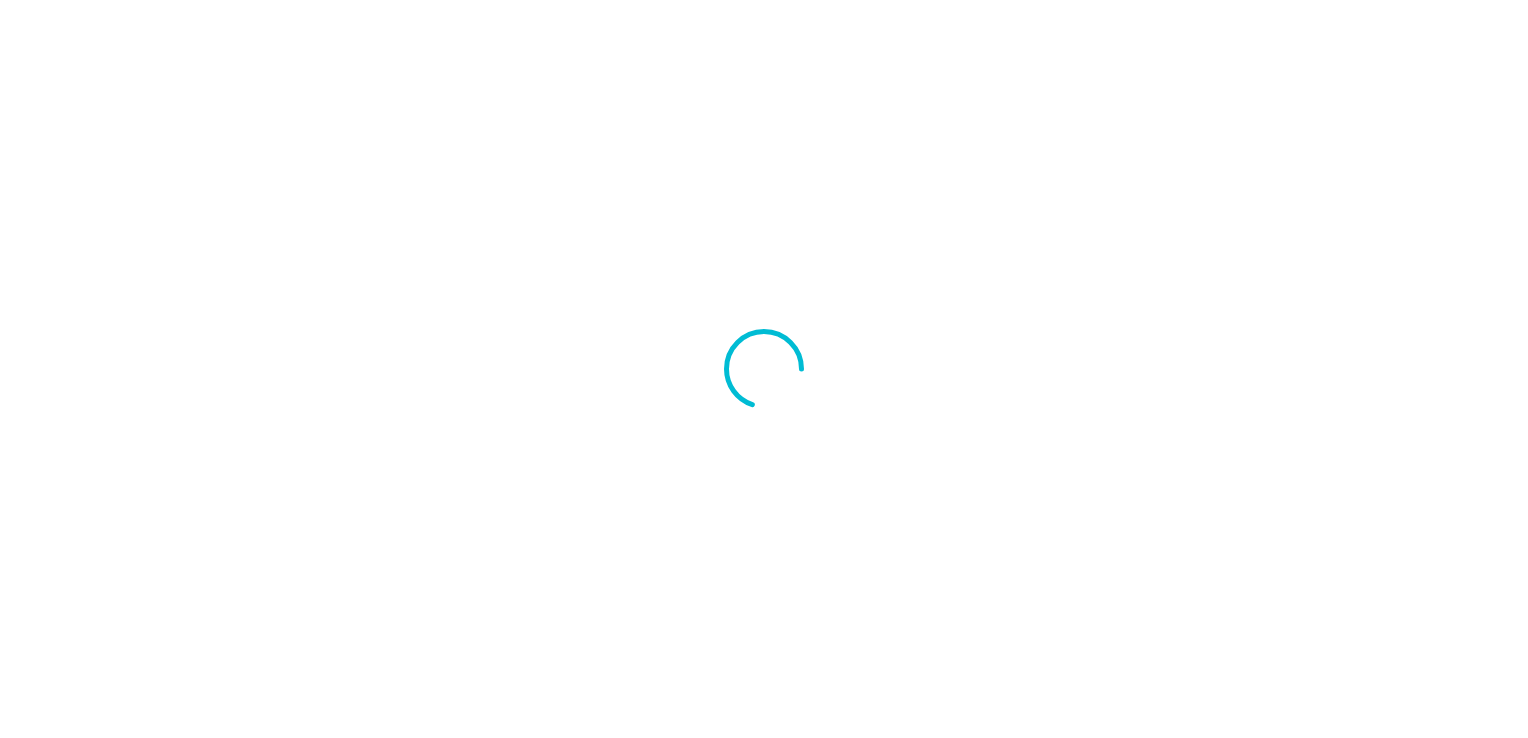scroll, scrollTop: 0, scrollLeft: 0, axis: both 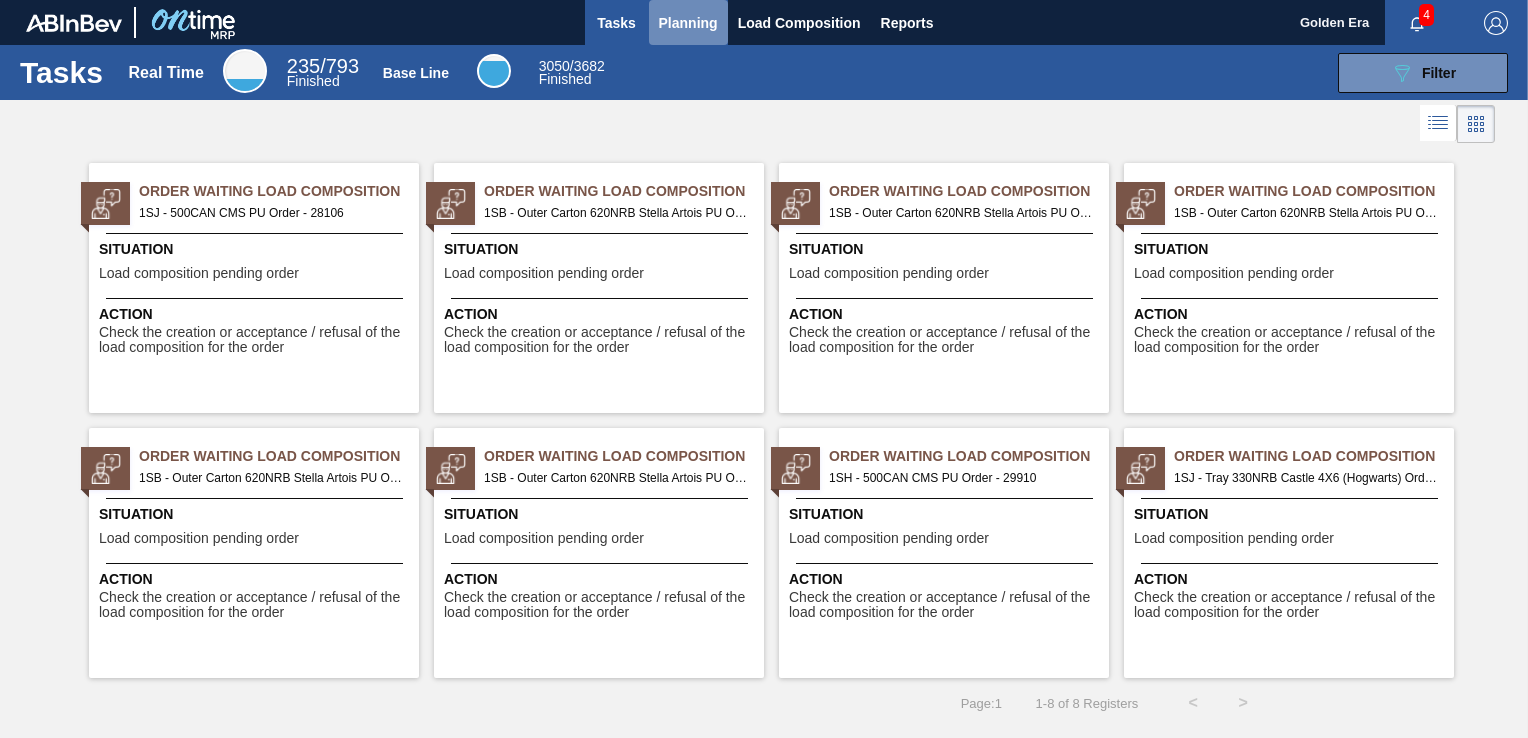 click on "Planning" at bounding box center (688, 23) 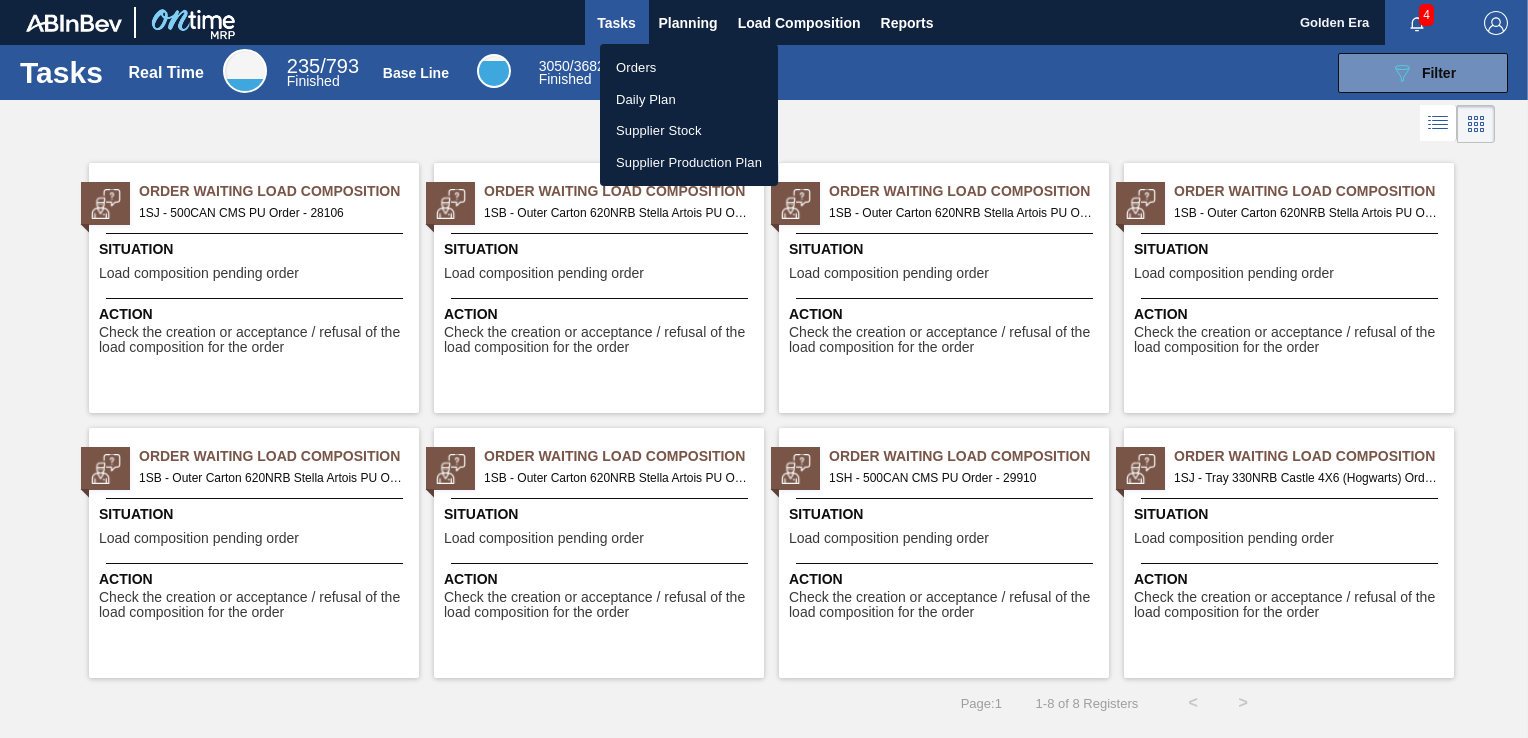 click on "Orders" at bounding box center (689, 68) 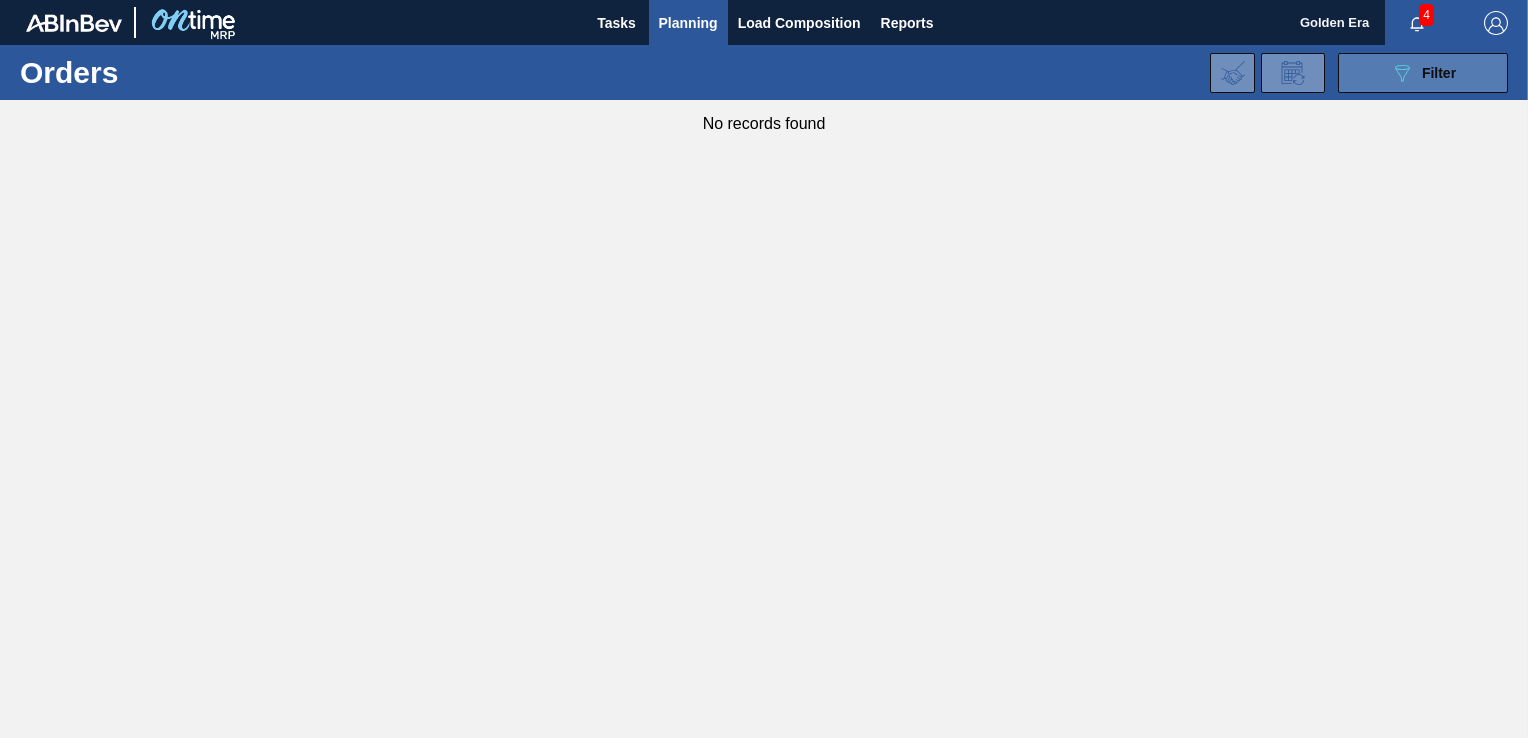 click on "089F7B8B-B2A5-4AFE-B5C0-19BA573D28AC" 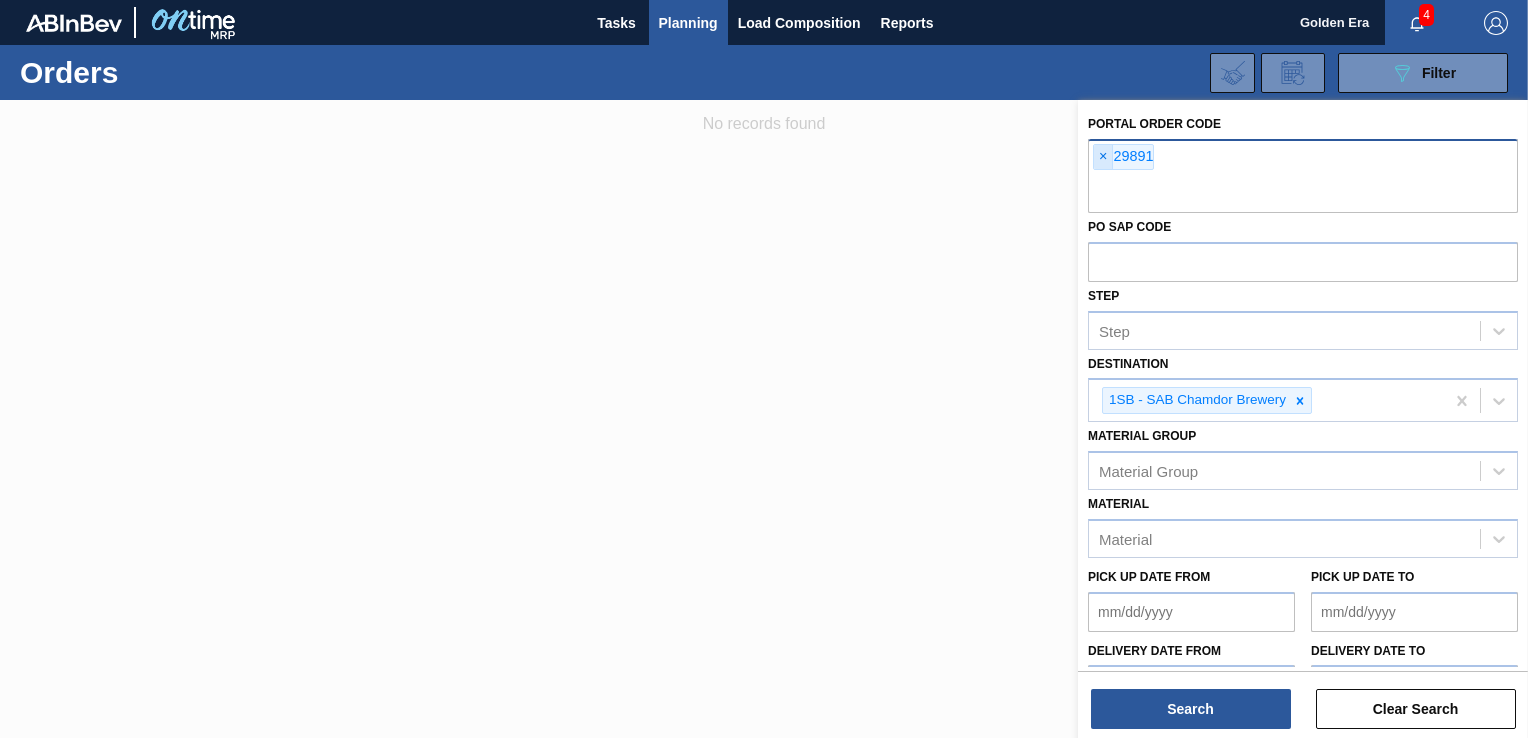 click on "×" at bounding box center (1103, 157) 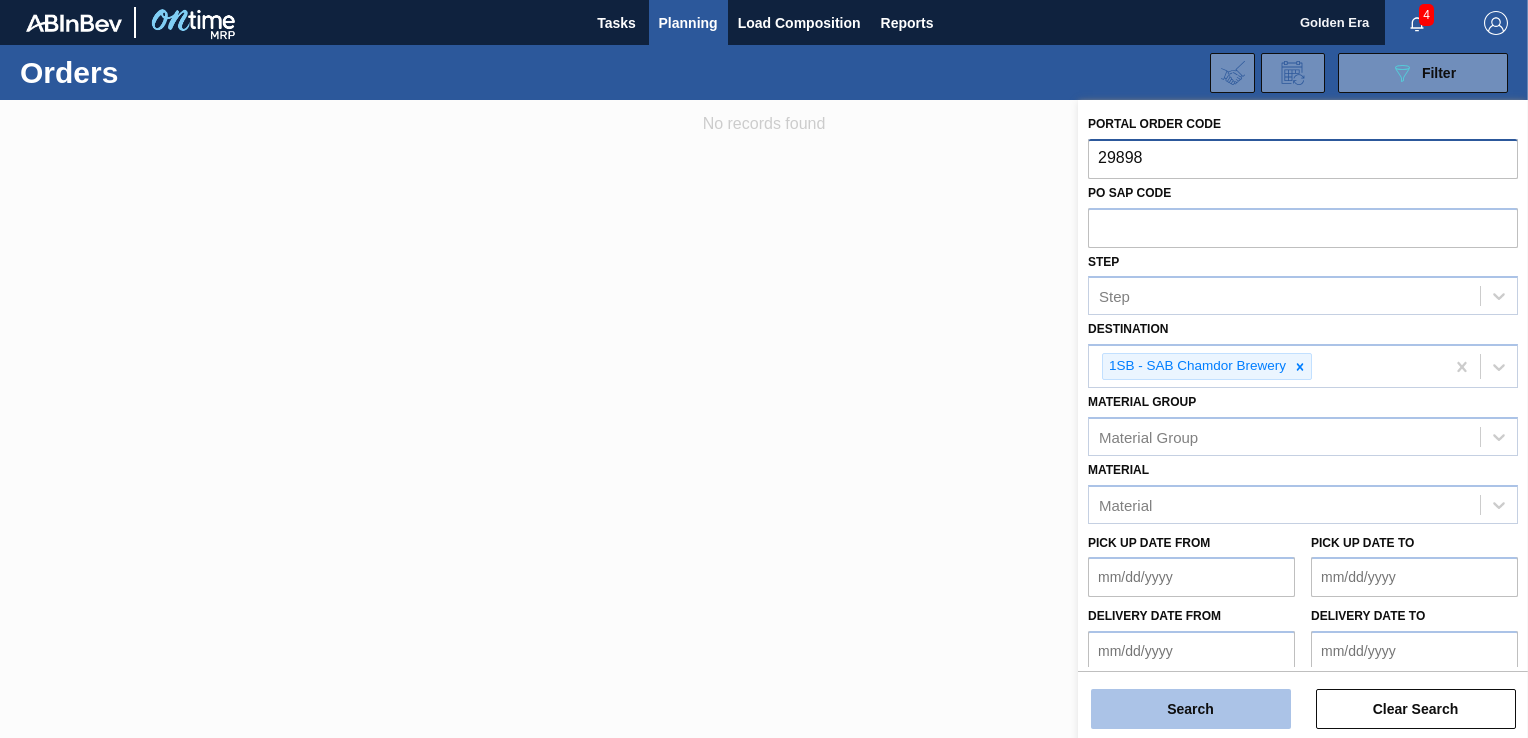 type on "29898" 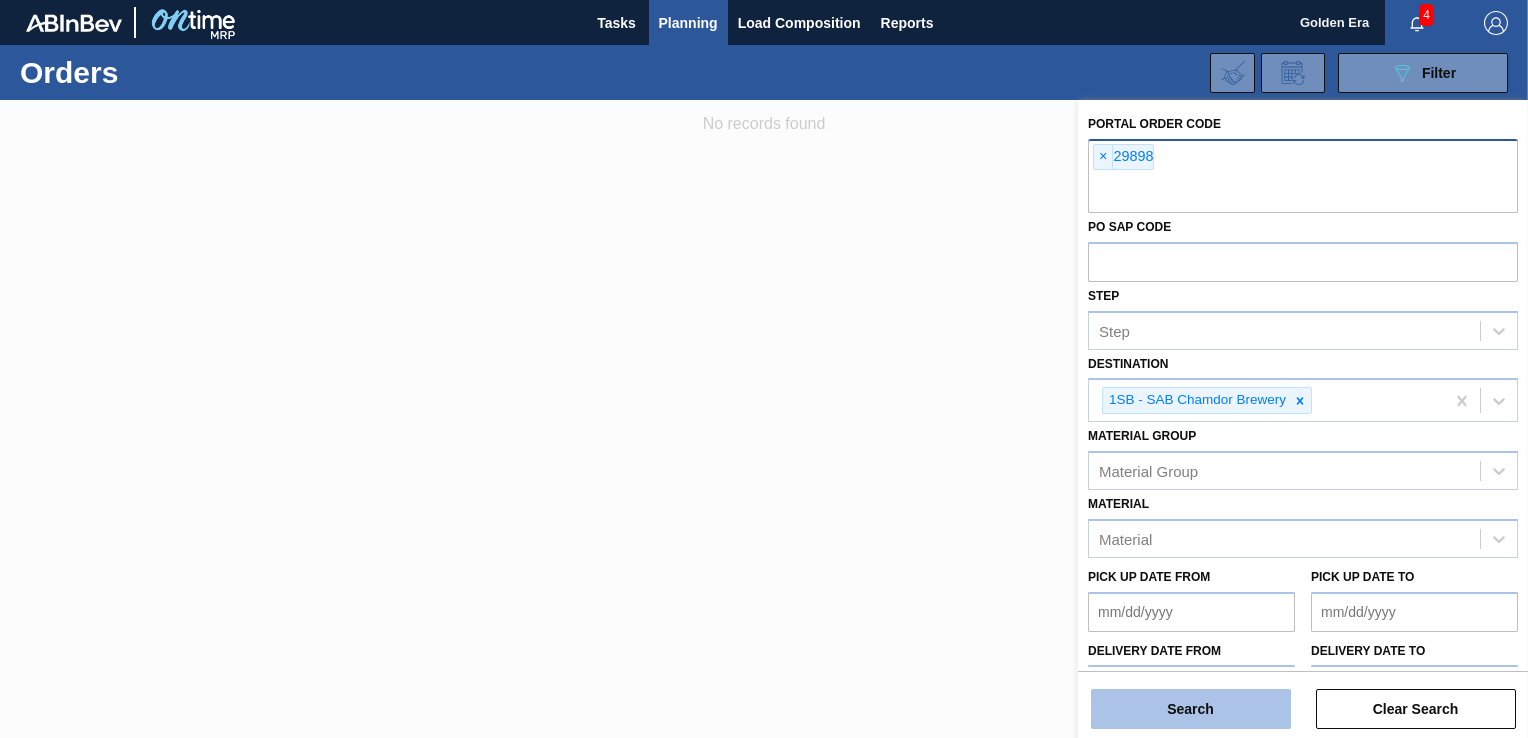 click on "Search" at bounding box center [1191, 709] 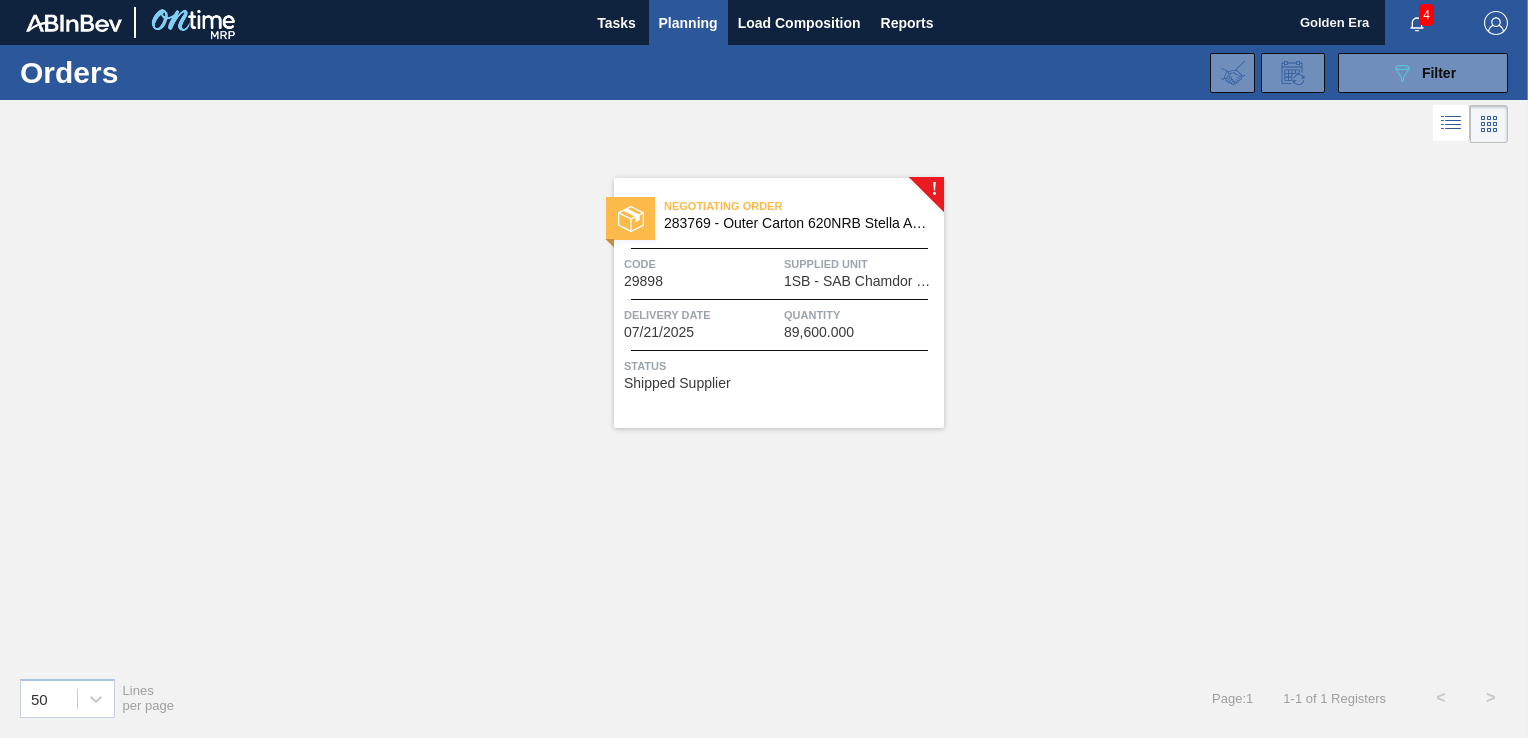 click on "Negotiating Order 283769 - Outer Carton 620NRB Stella Artois PU Code 29898 Supplied Unit 1SB - SAB Chamdor Brewery Delivery Date [DATE] Quantity 89,600.000 Status Shipped Supplier" at bounding box center (779, 303) 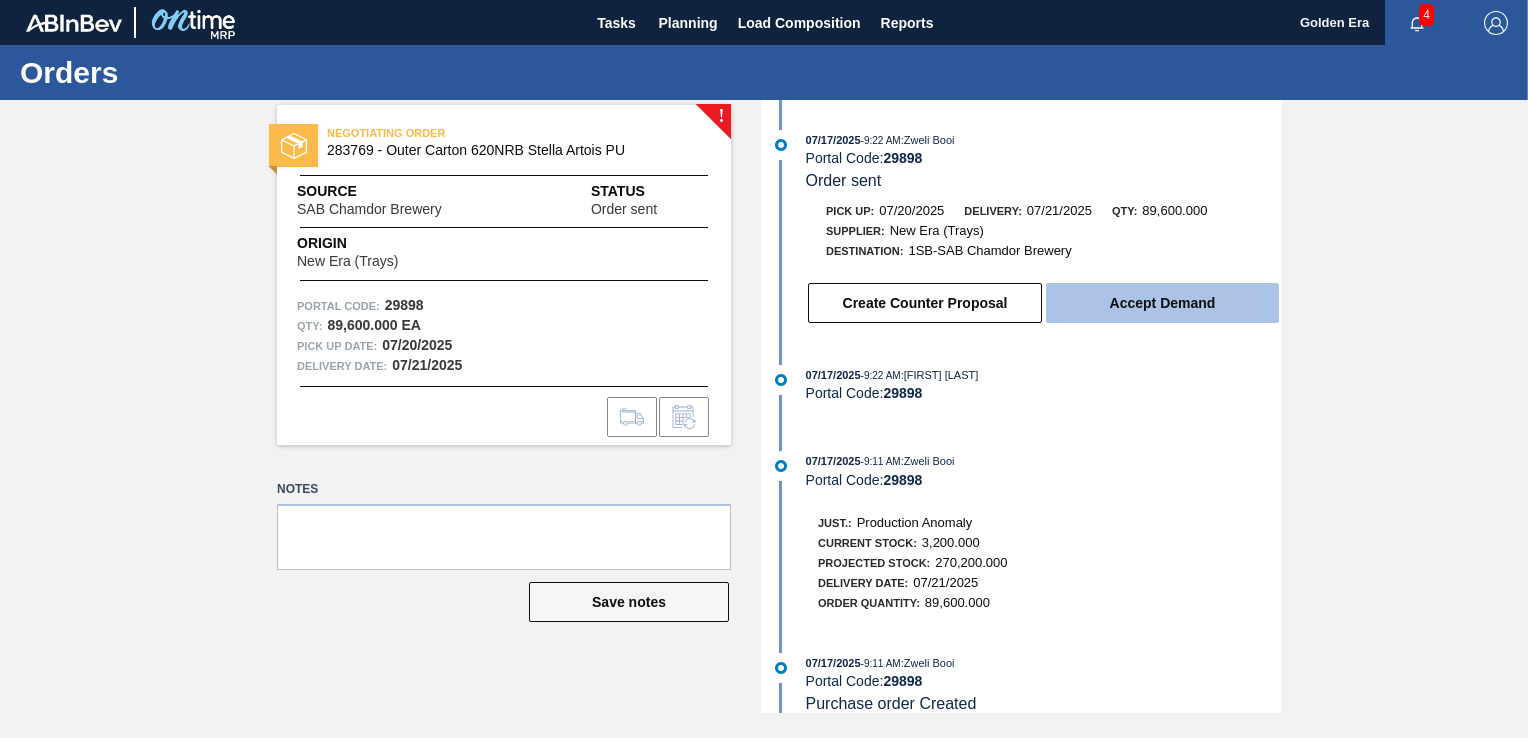 click on "Accept Demand" at bounding box center [1162, 303] 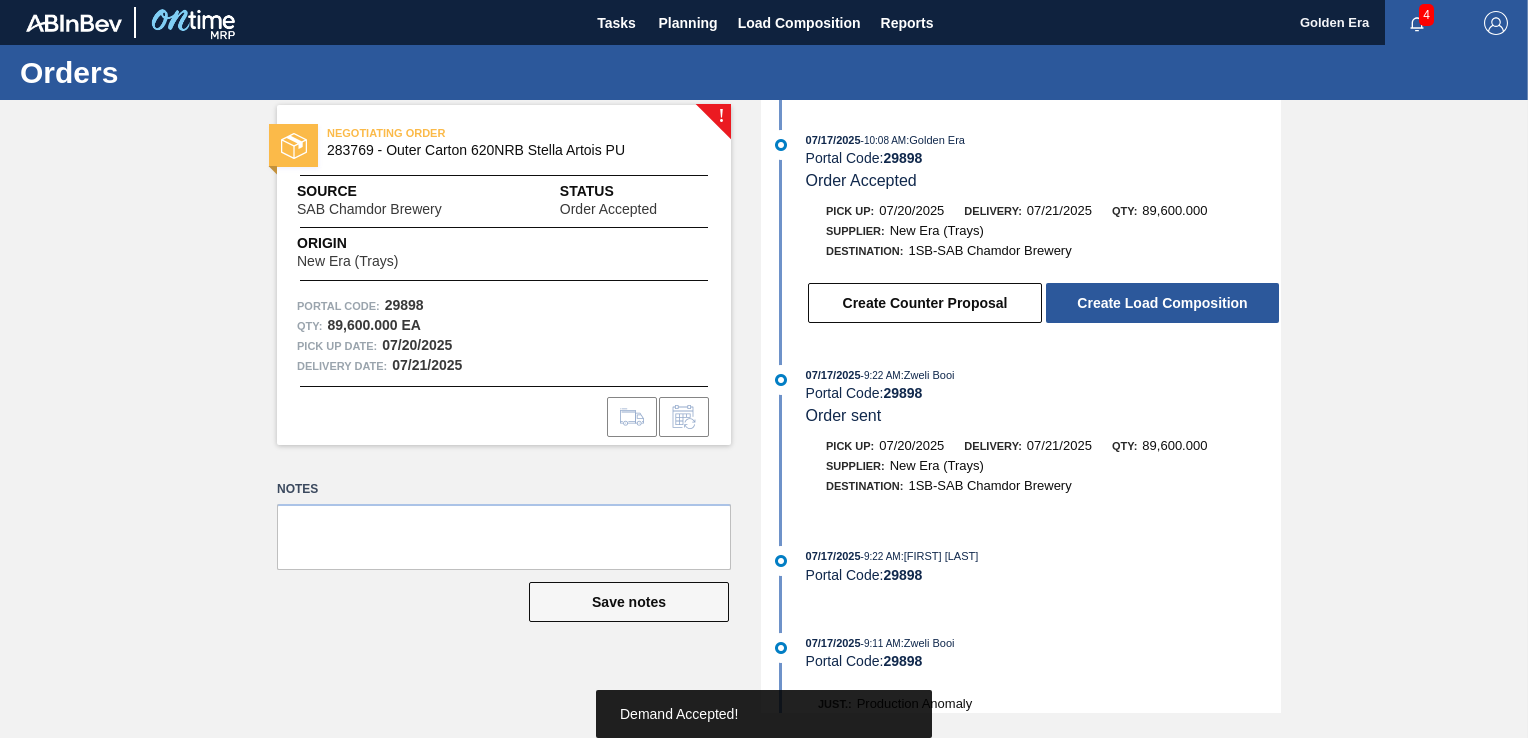 click on "Create Load Composition" at bounding box center (1162, 303) 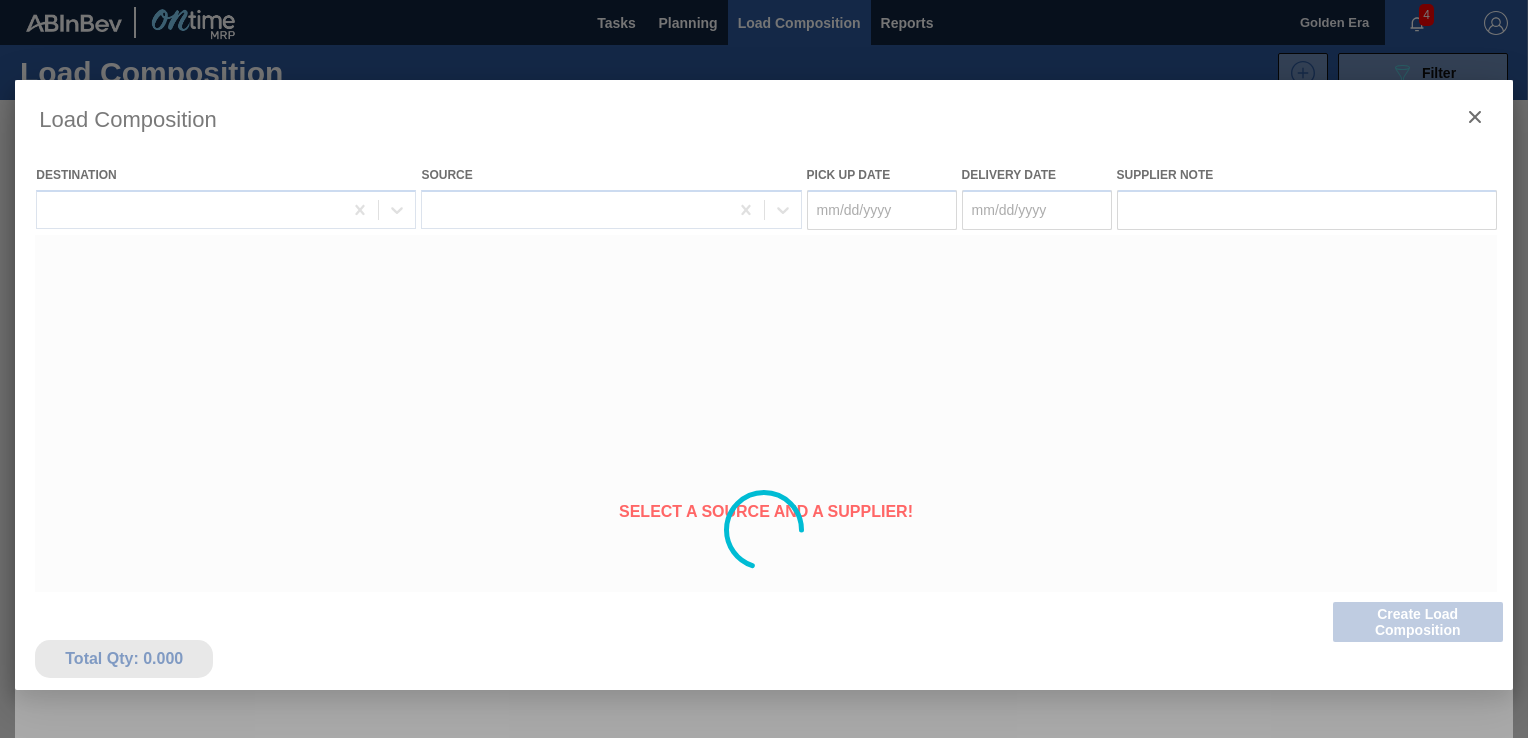 type on "07/20/2025" 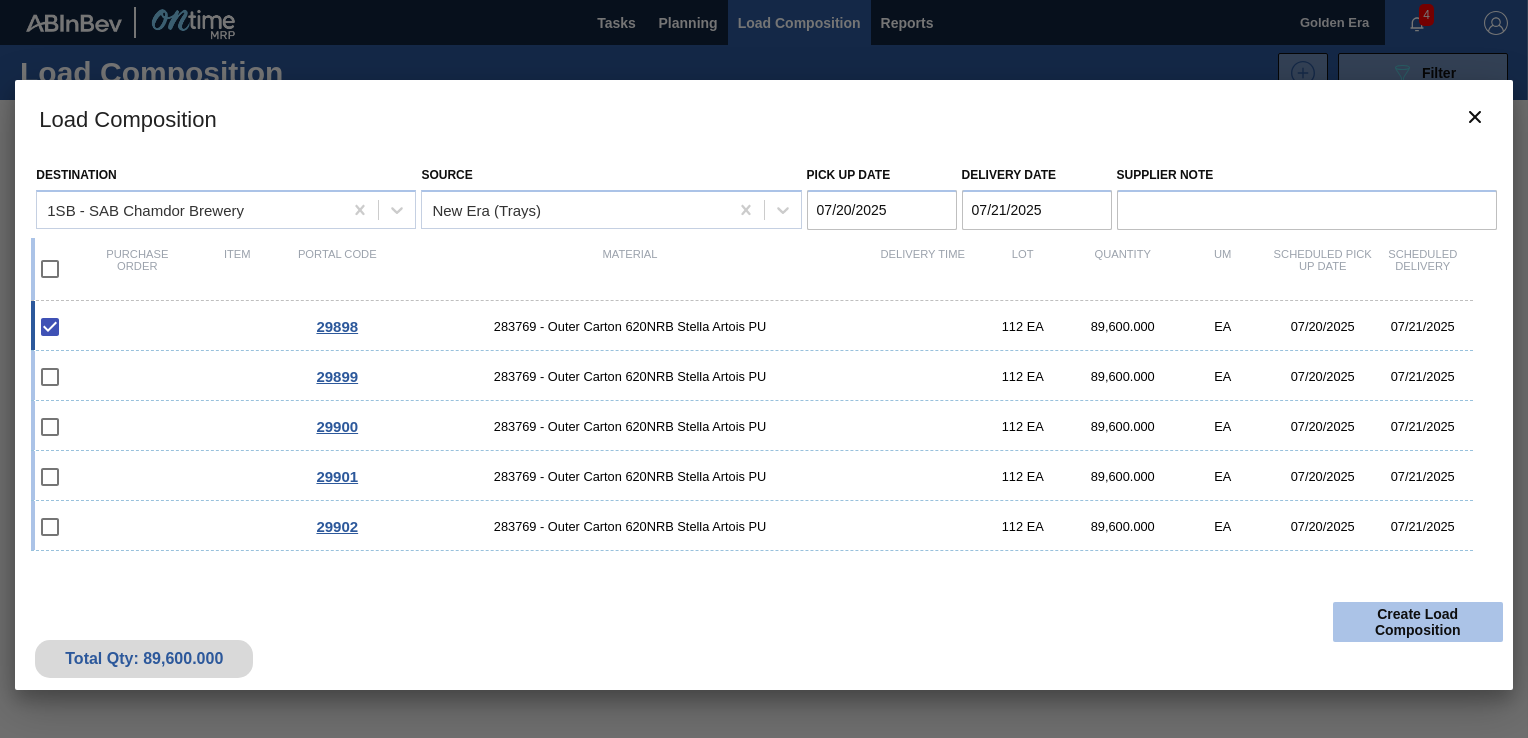 click on "Create Load Composition" at bounding box center (1418, 622) 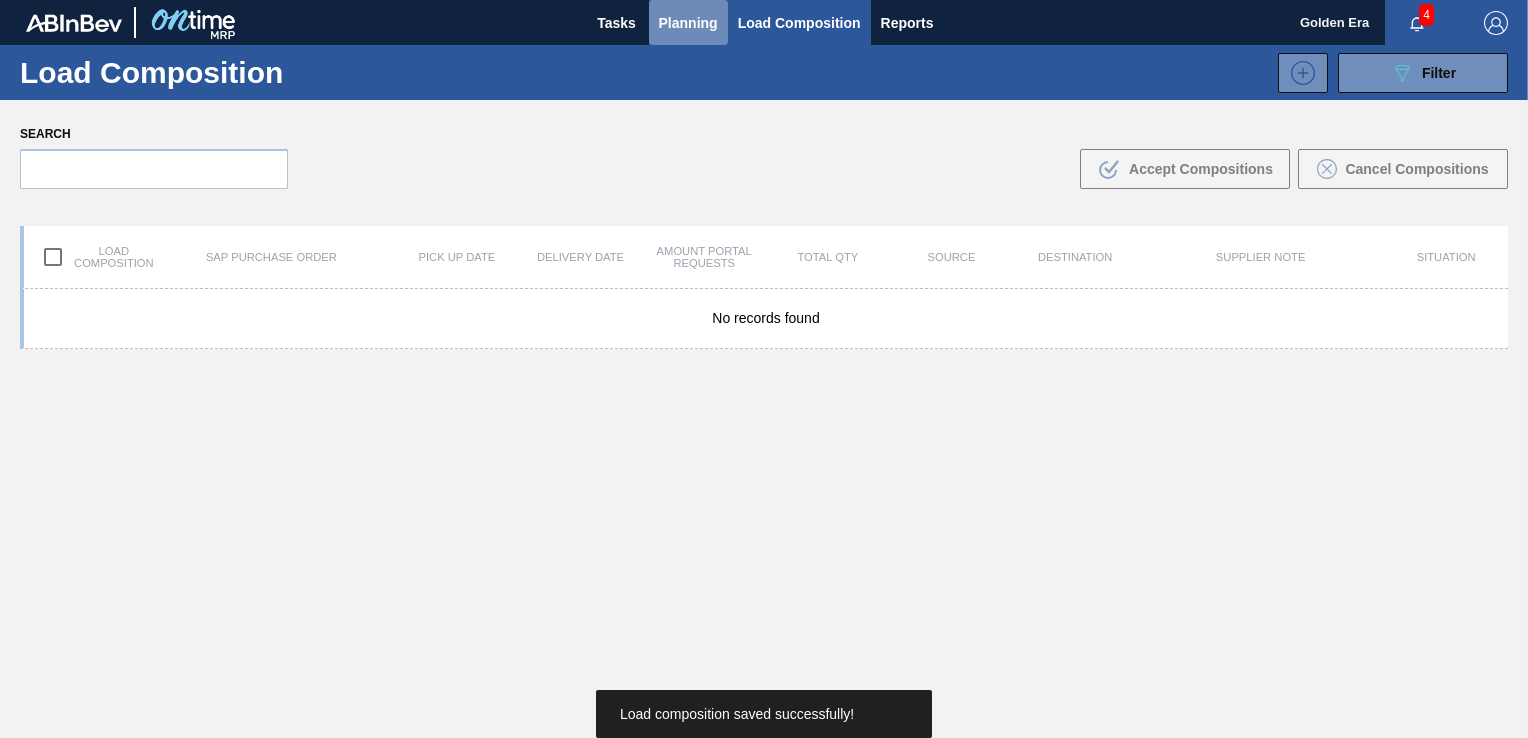 click on "Planning" at bounding box center (688, 23) 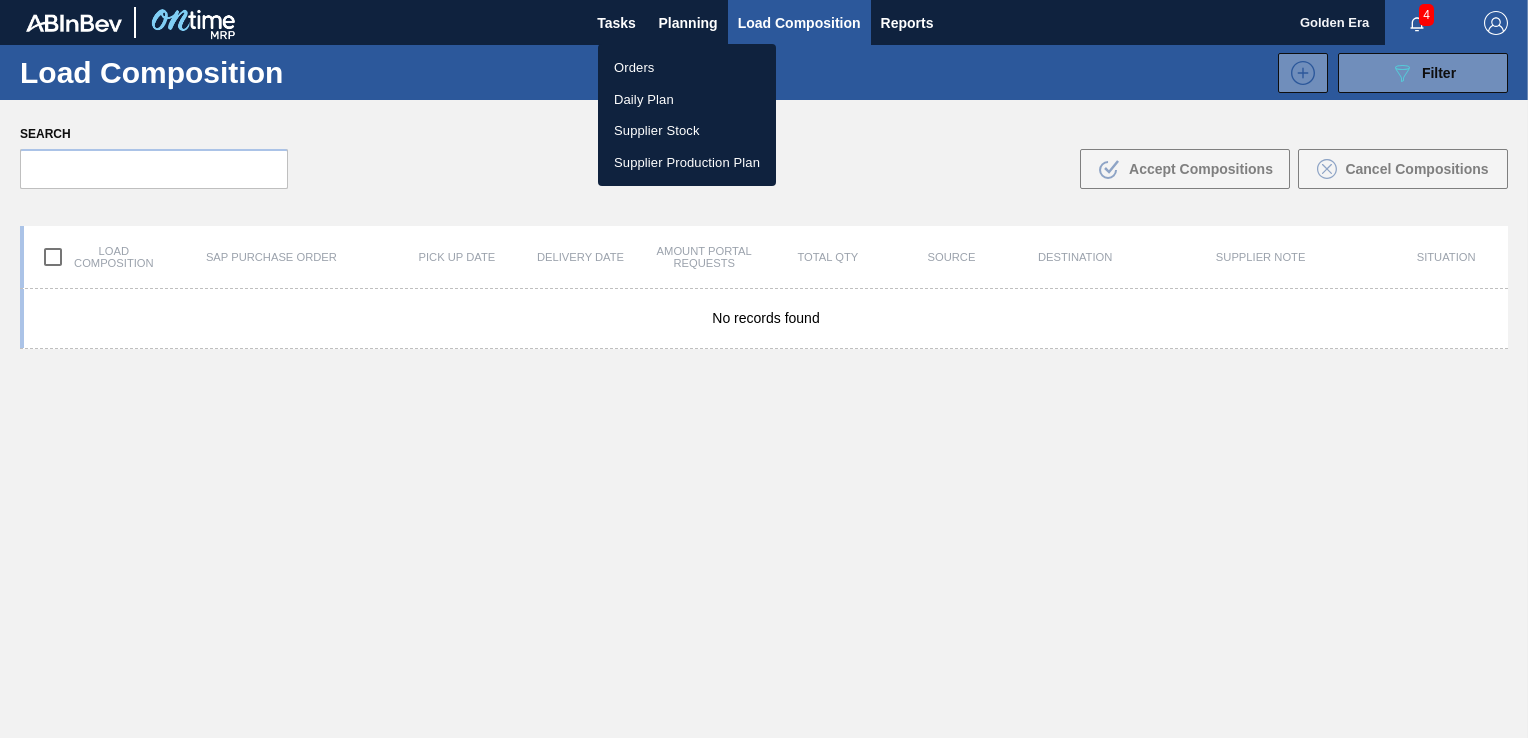 click on "Orders" at bounding box center (687, 68) 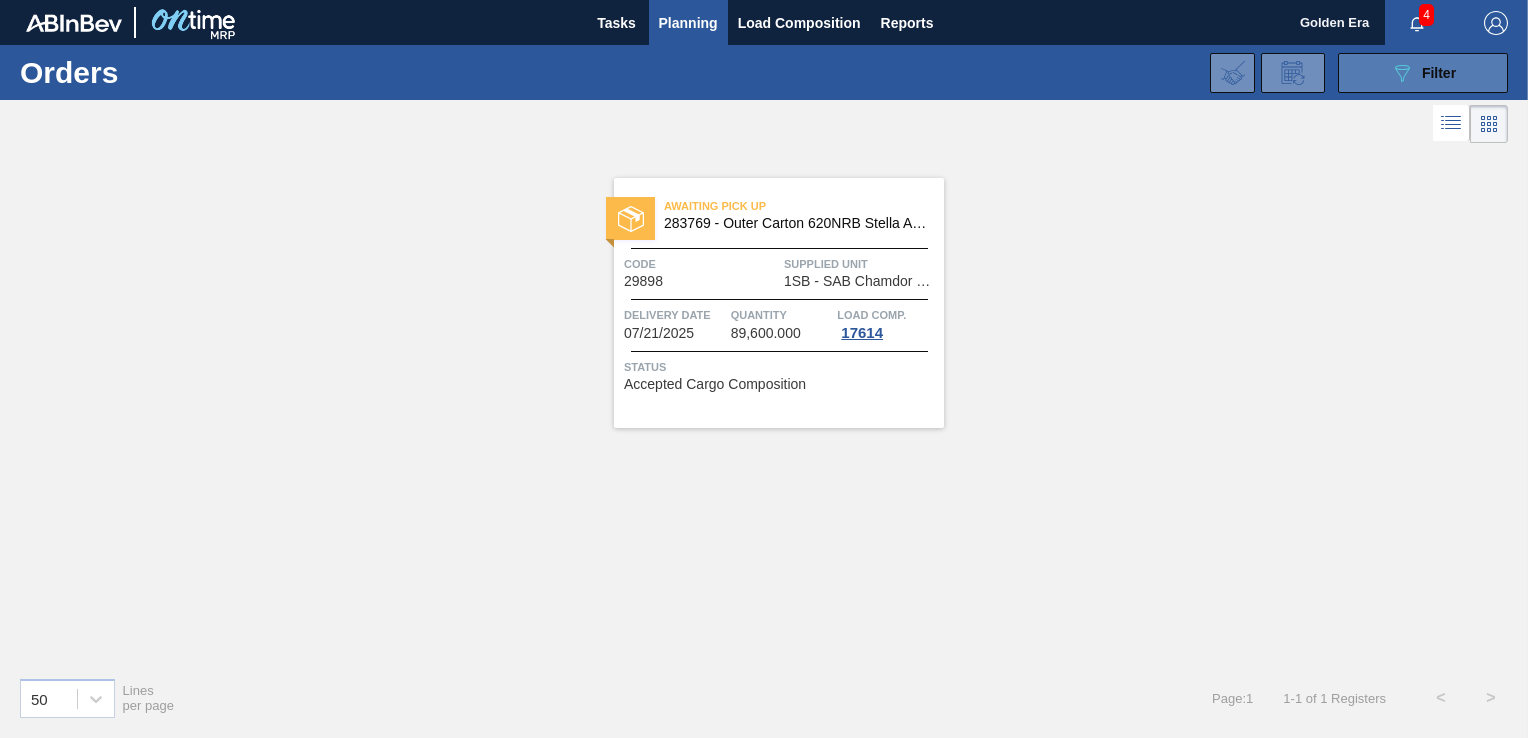 click on "Filter" at bounding box center (1439, 73) 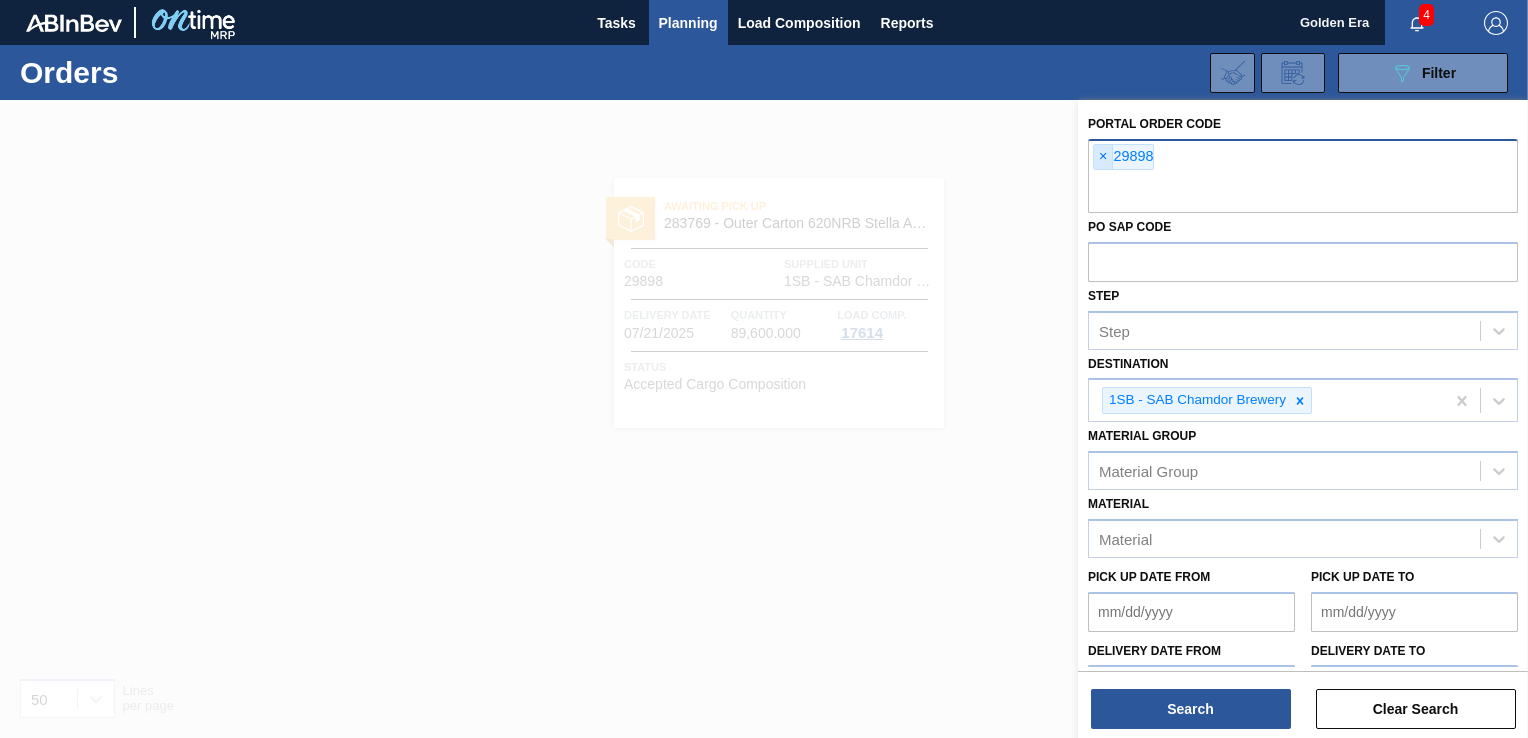 click on "×" at bounding box center [1103, 157] 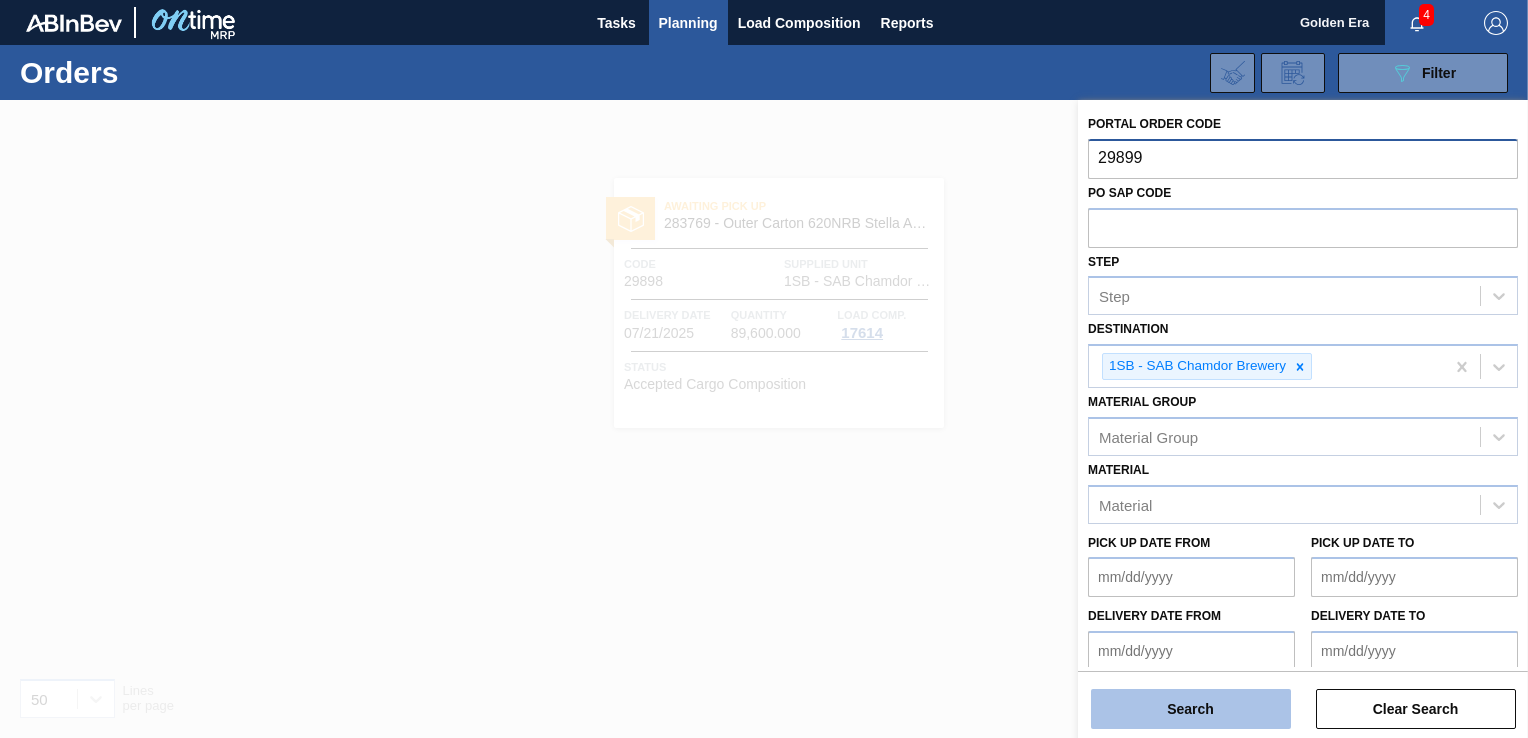 type on "29899" 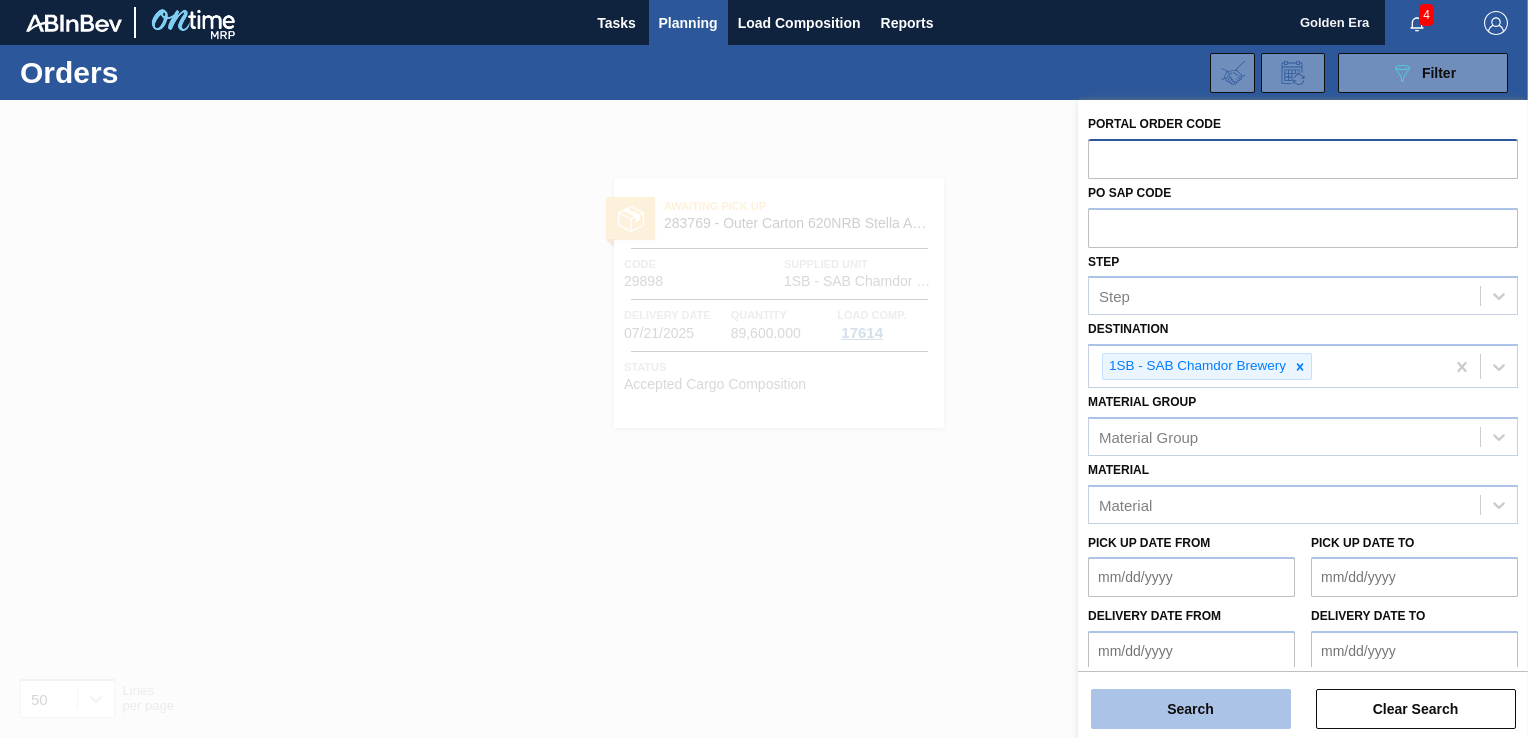 click on "Search" at bounding box center [1191, 709] 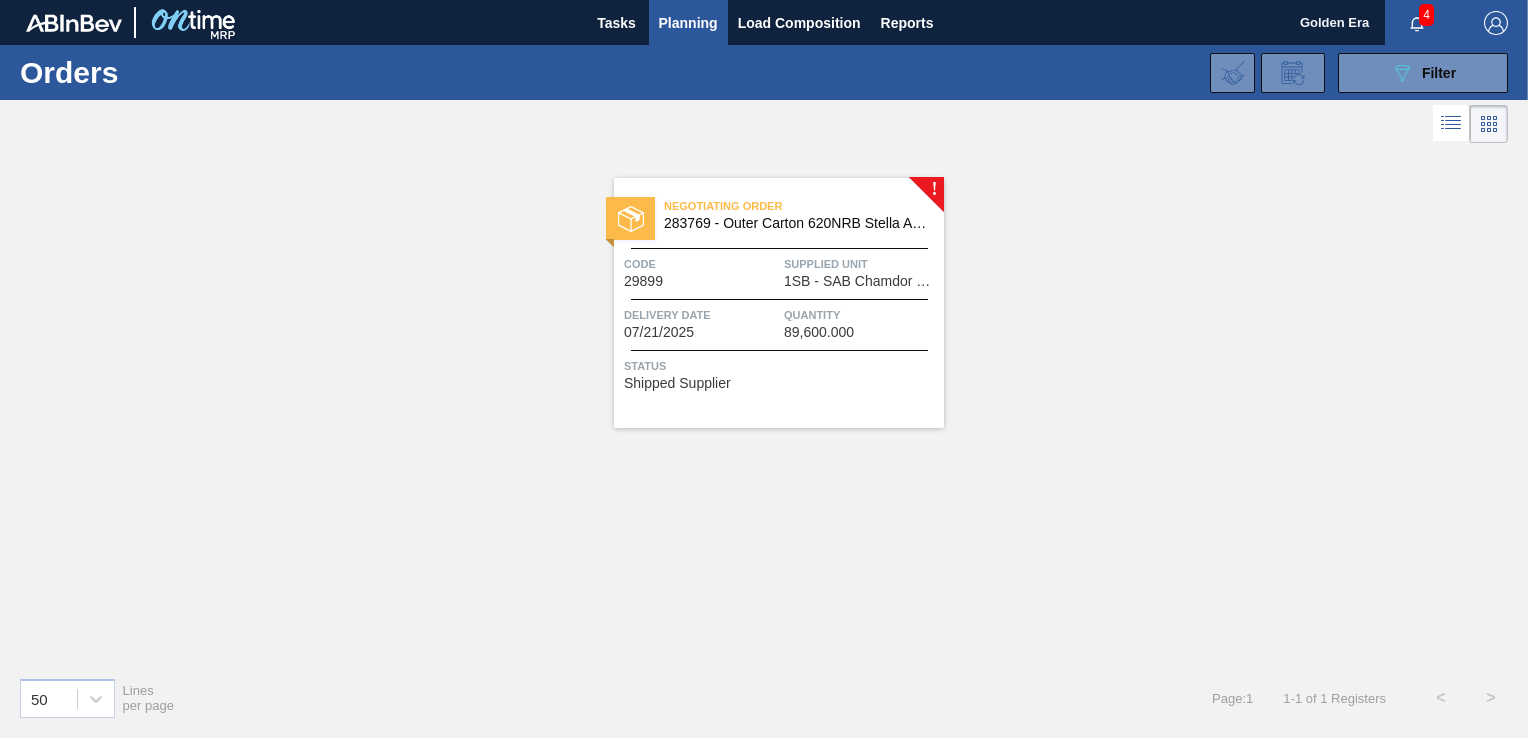 click on "Status" at bounding box center [781, 366] 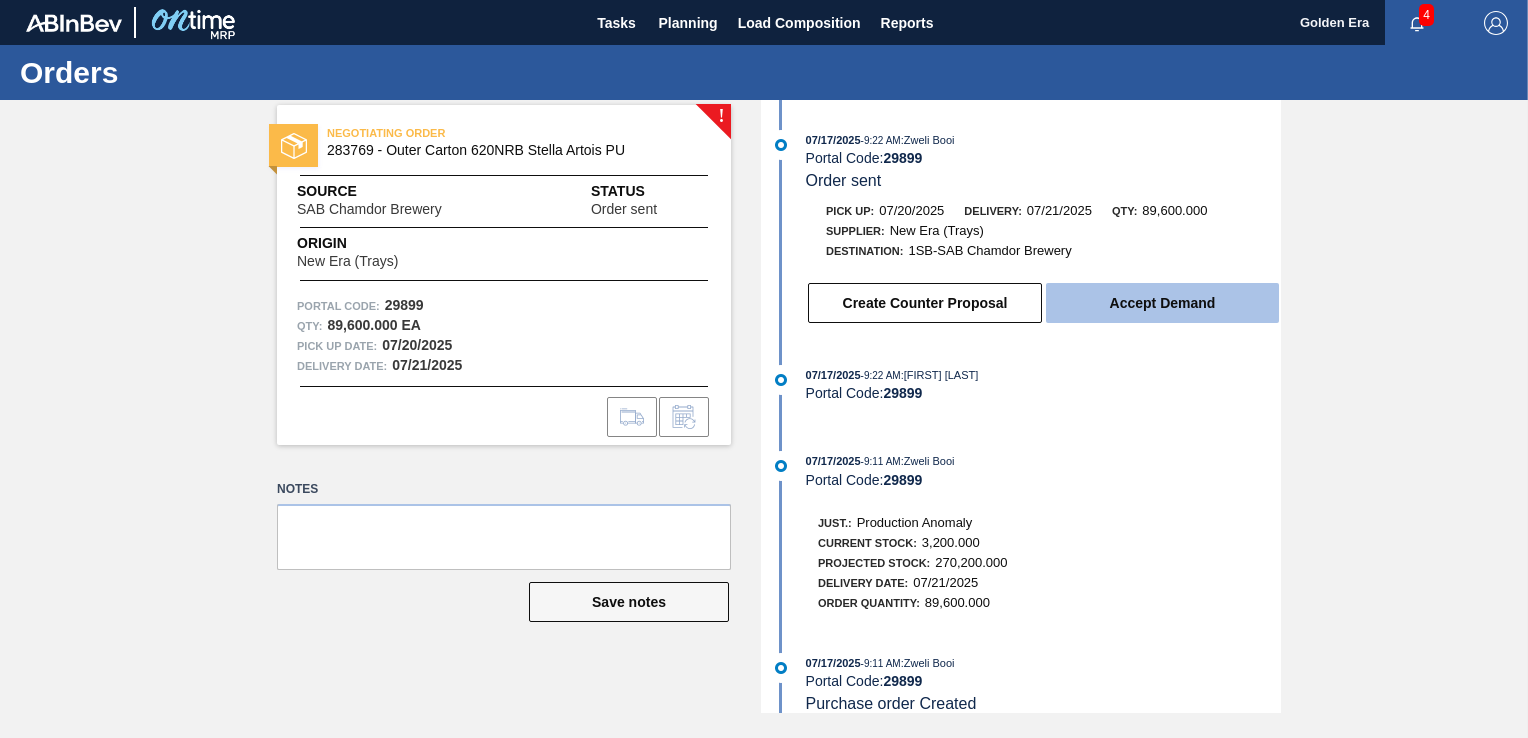 drag, startPoint x: 1206, startPoint y: 297, endPoint x: 1195, endPoint y: 301, distance: 11.7046995 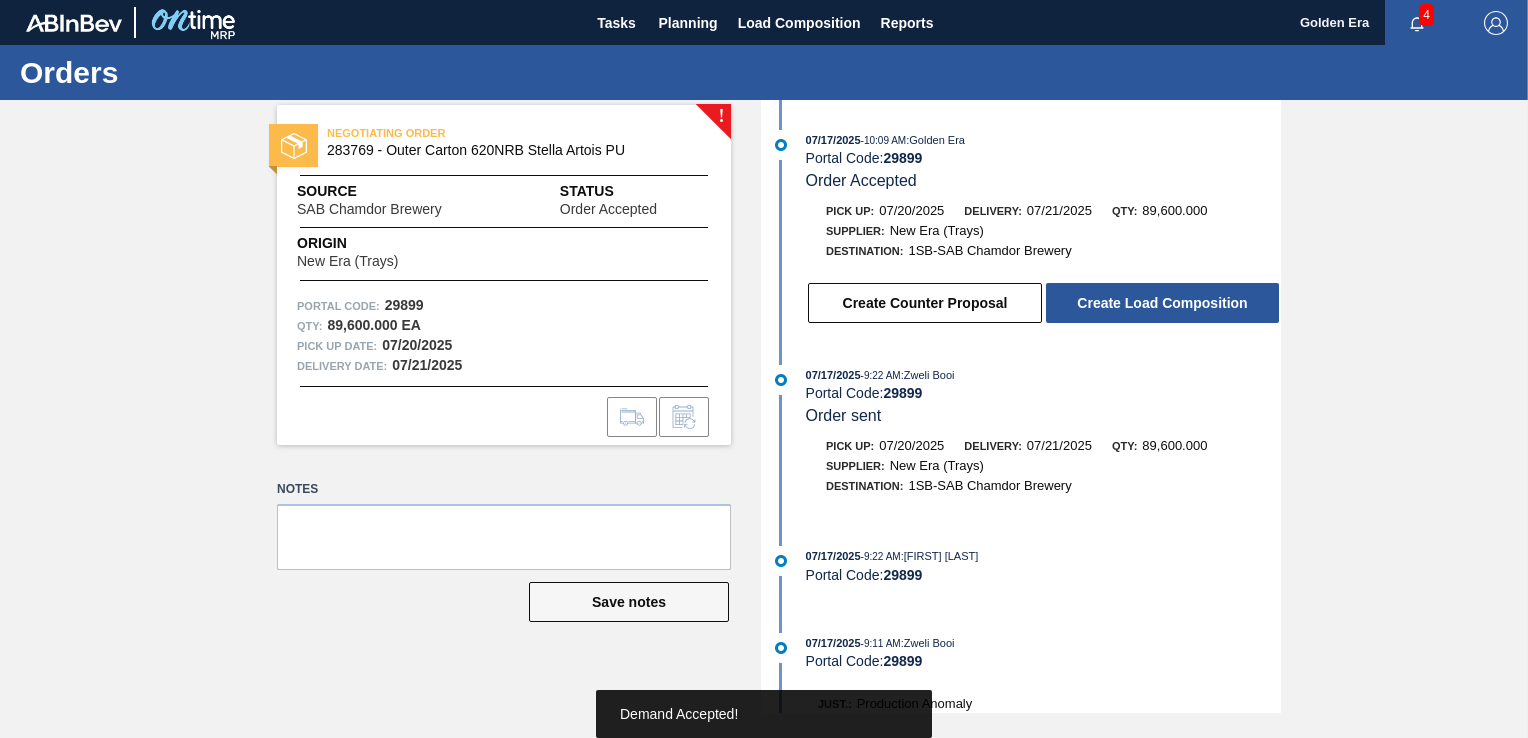 click on "Create Load Composition" at bounding box center [1162, 303] 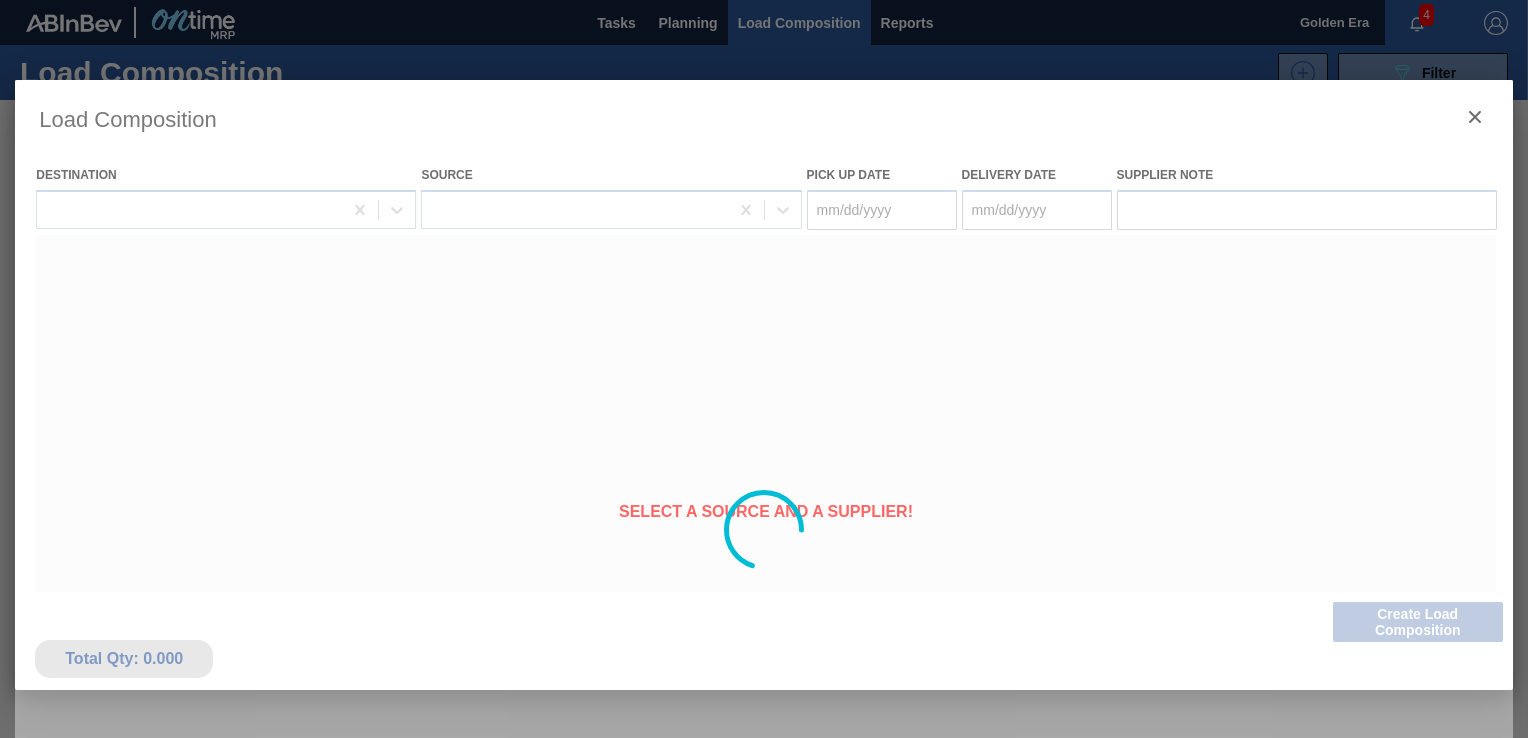type on "07/20/2025" 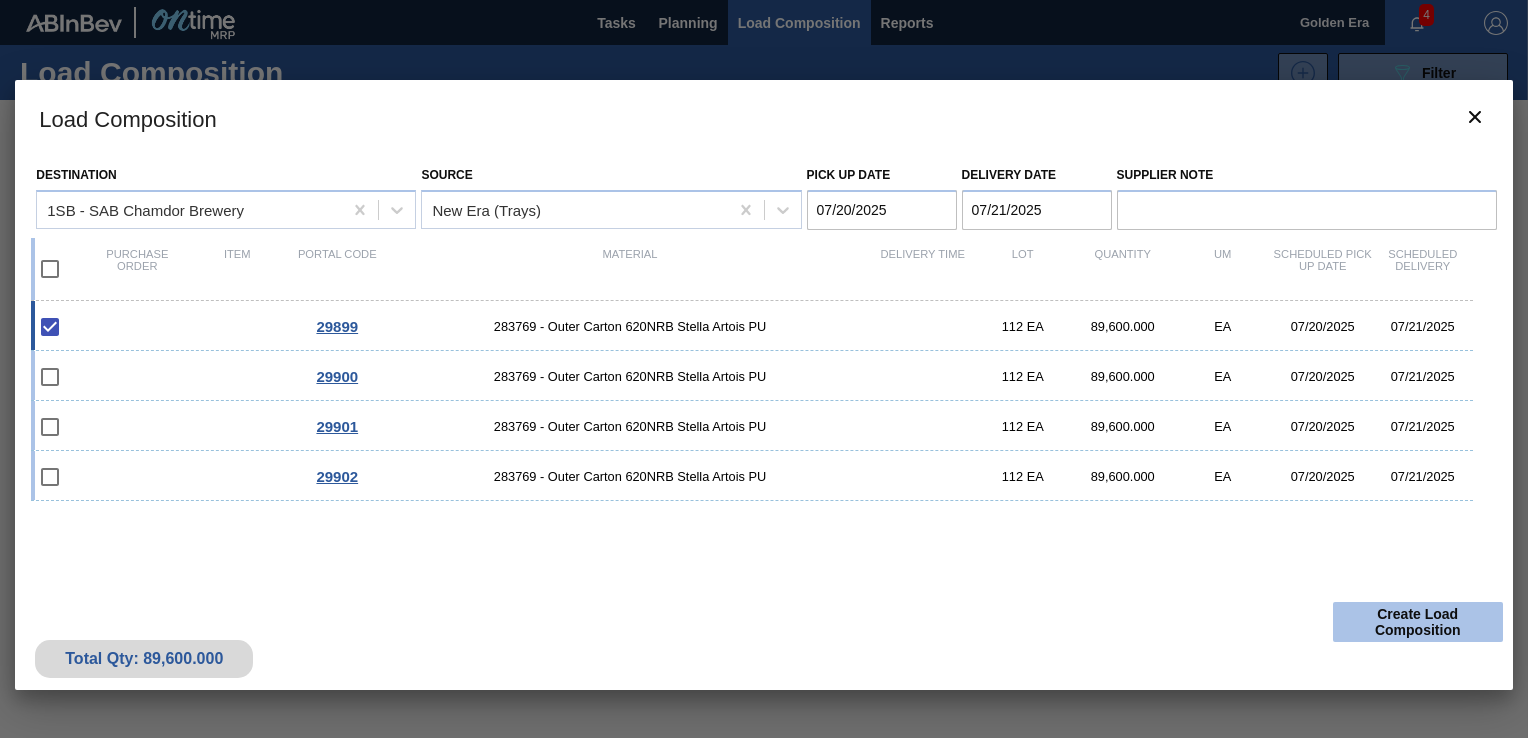 click on "Create Load Composition" at bounding box center [1418, 622] 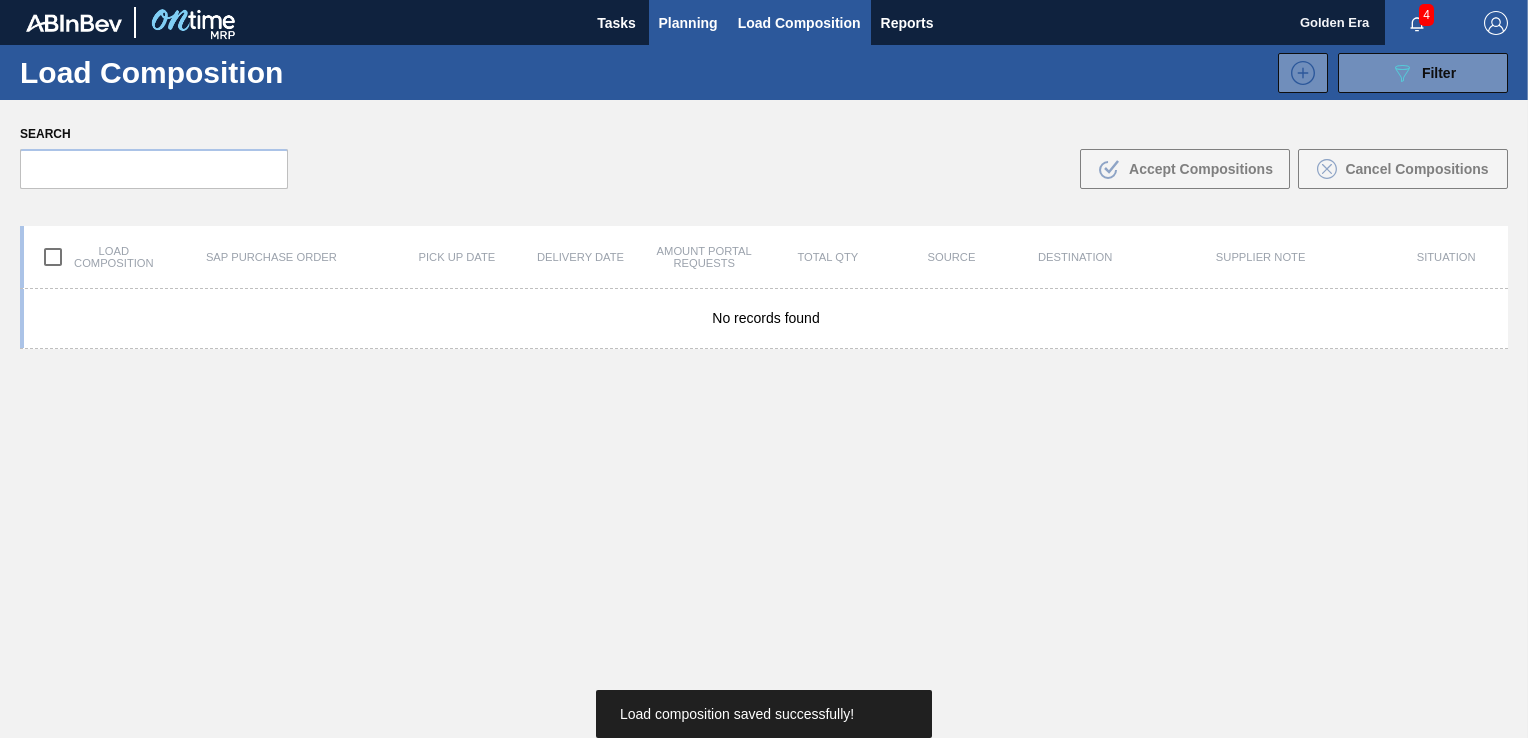 click on "Planning" at bounding box center (688, 23) 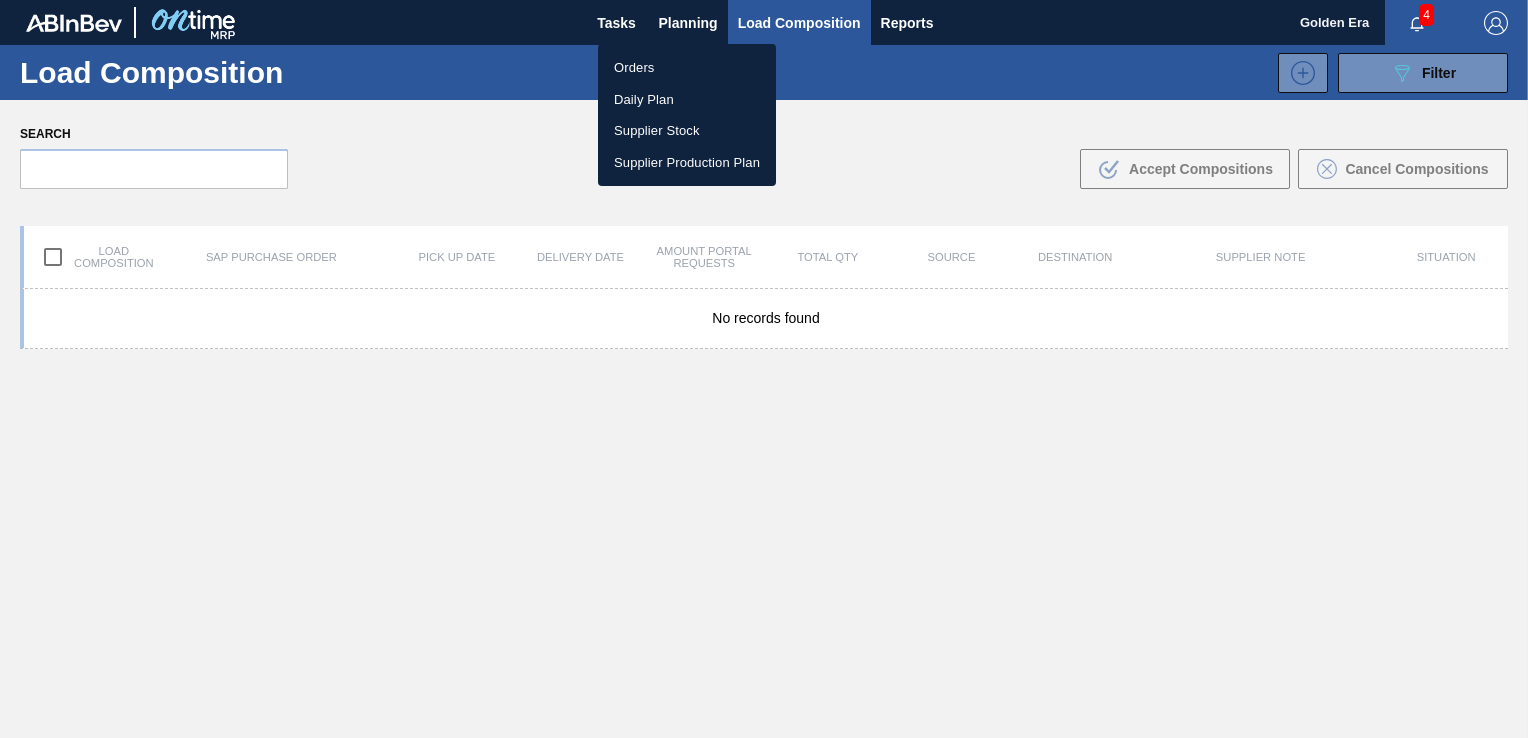 click on "Orders" at bounding box center (687, 68) 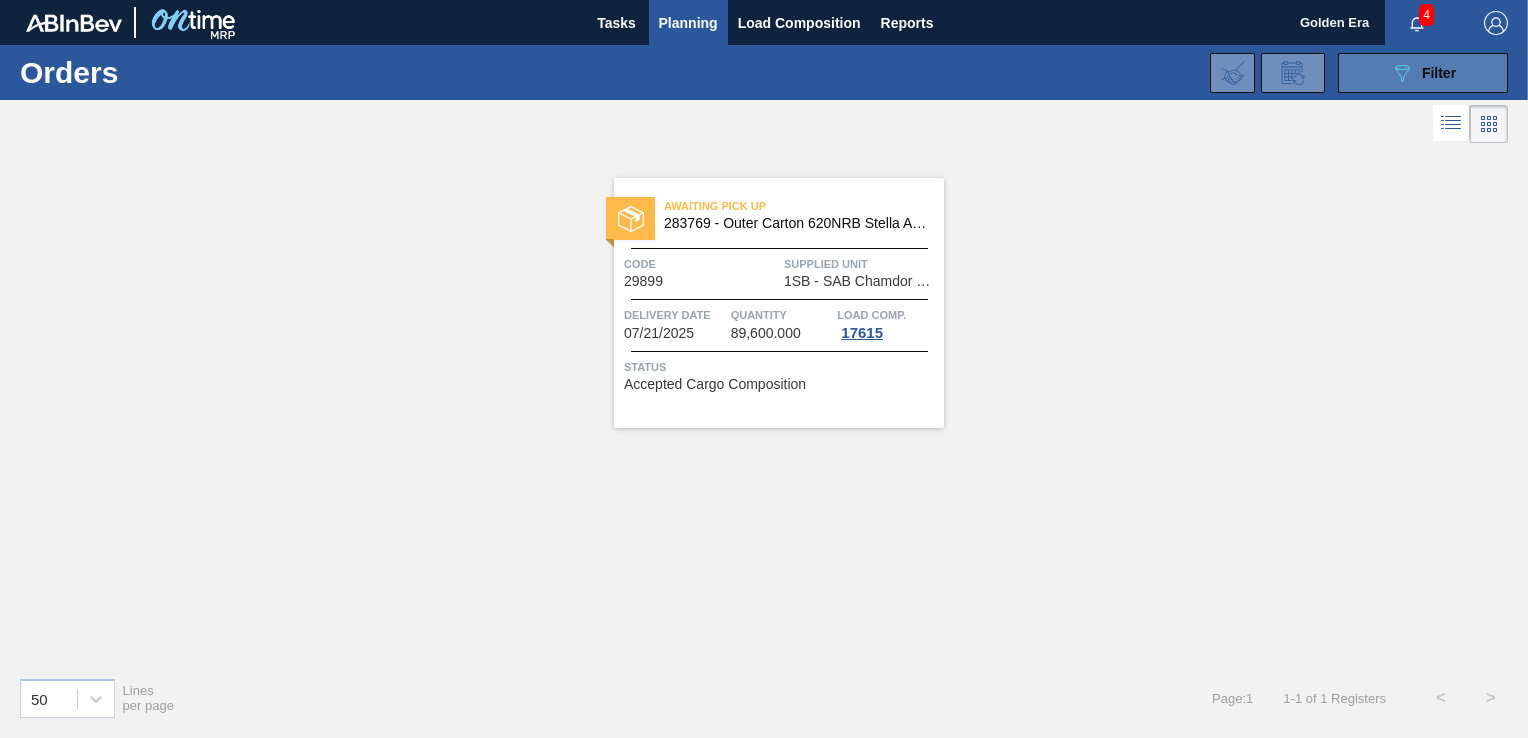 click on "089F7B8B-B2A5-4AFE-B5C0-19BA573D28AC Filter" at bounding box center [1423, 73] 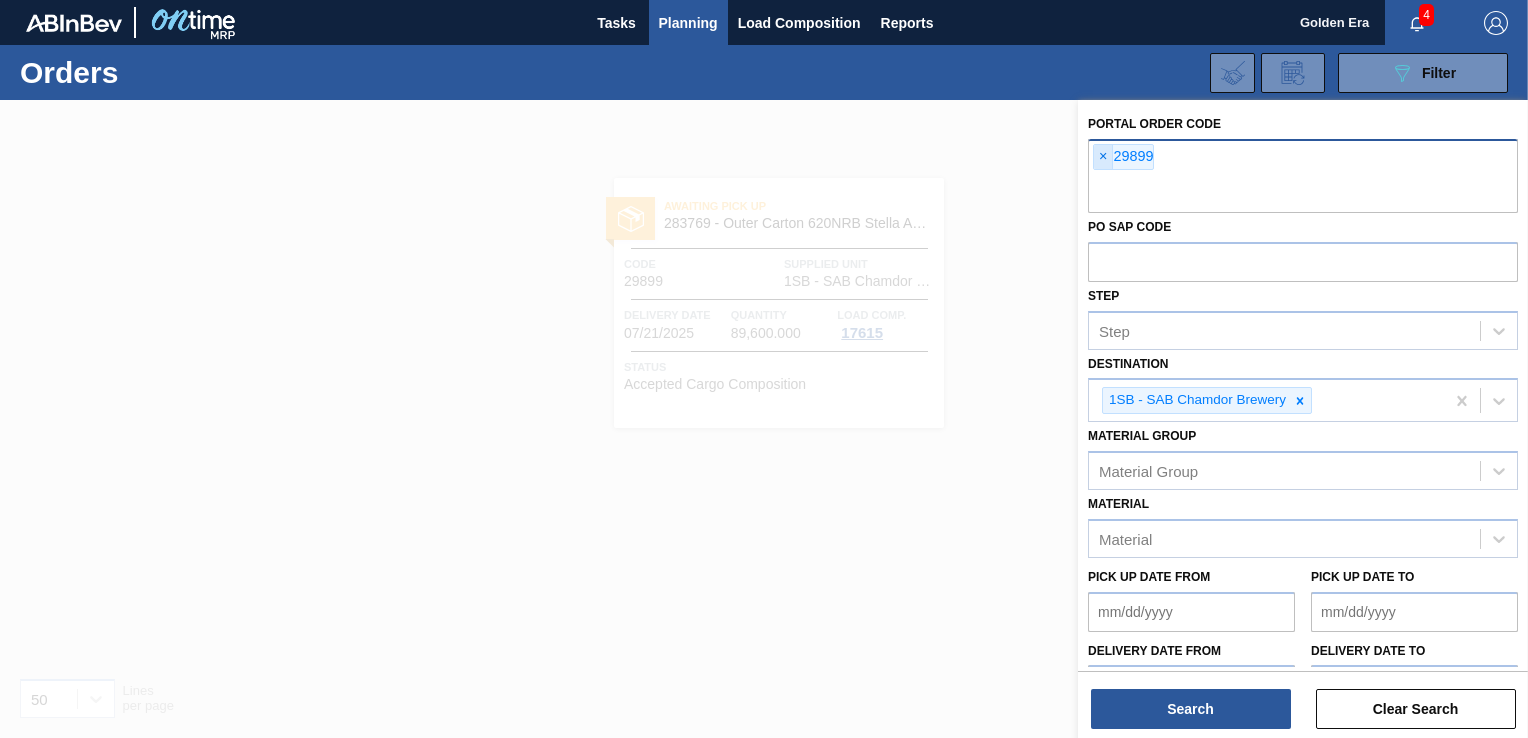 click on "×" at bounding box center (1103, 157) 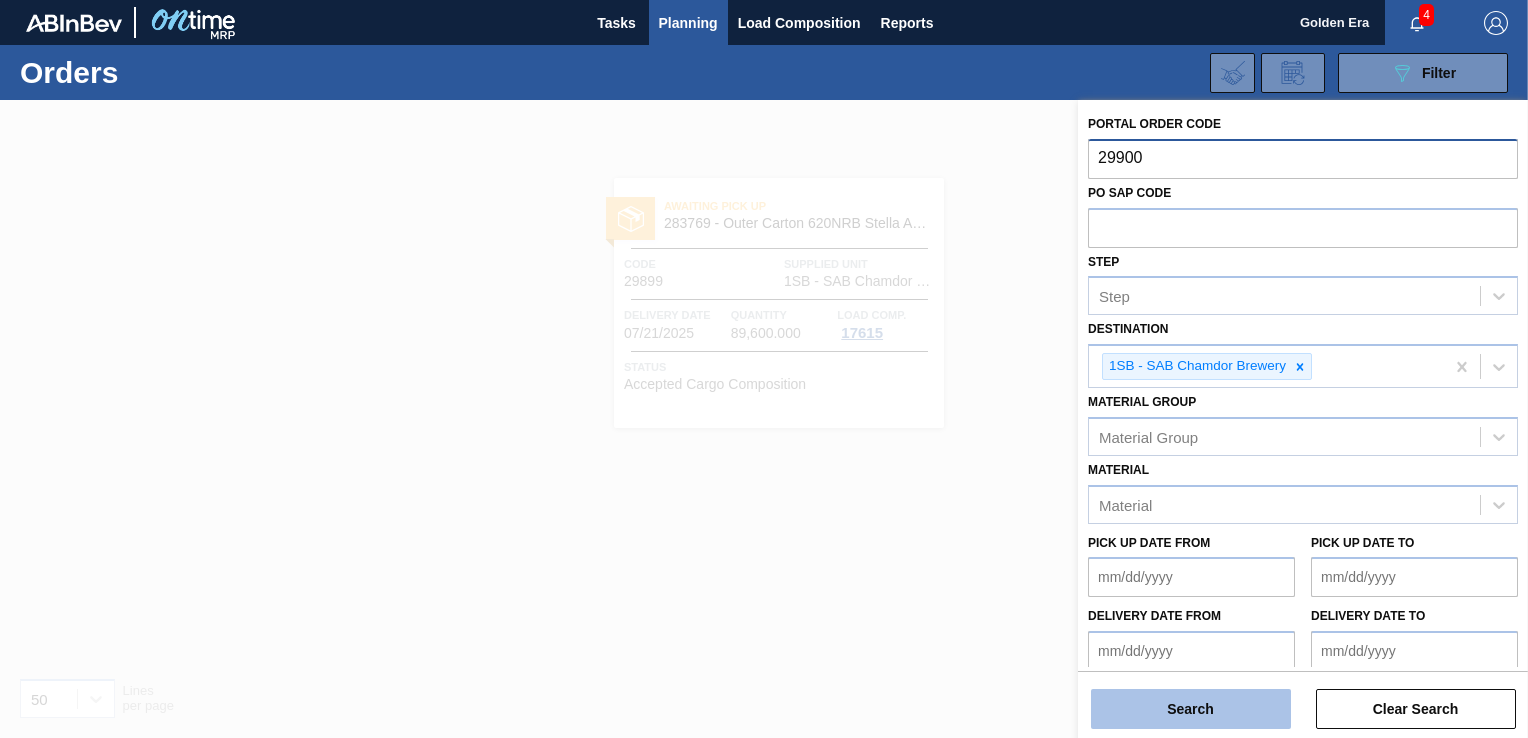 type on "29900" 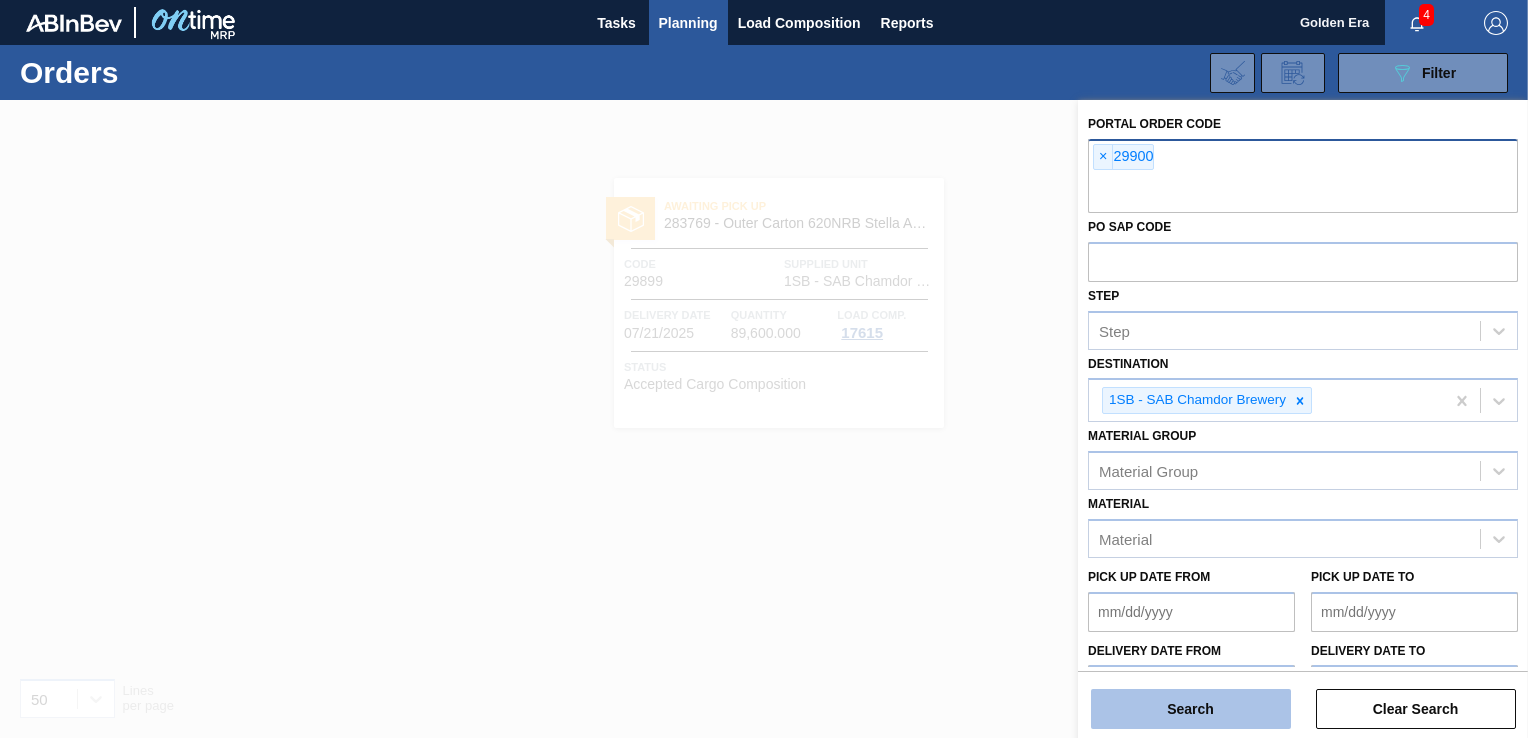 click on "Search" at bounding box center [1191, 709] 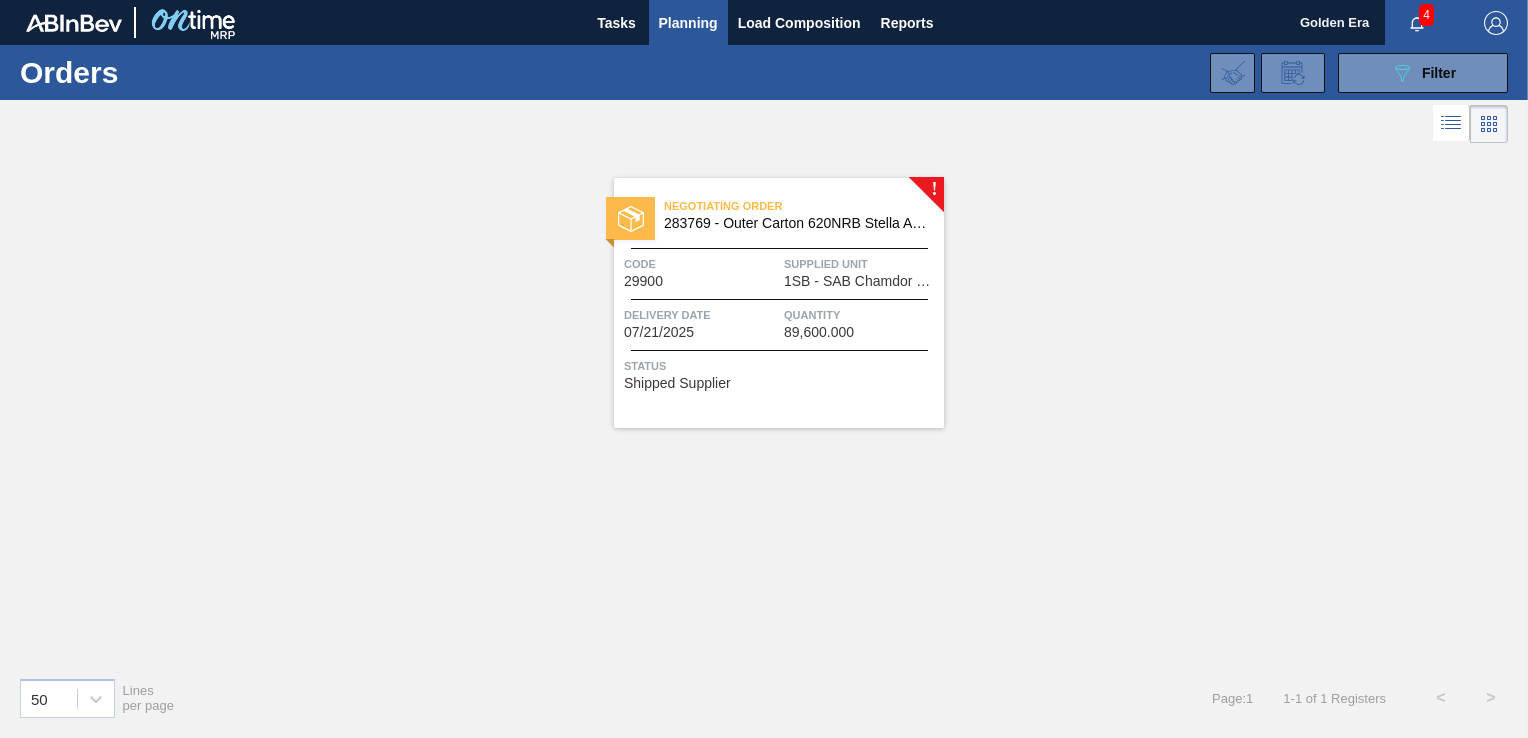 click on "Negotiating Order 283769 - Outer Carton 620NRB Stella Artois PU Code 29900 Supplied Unit 1SB - SAB Chamdor Brewery Delivery Date [DATE] Quantity 89,600.000 Status Shipped Supplier" at bounding box center (779, 303) 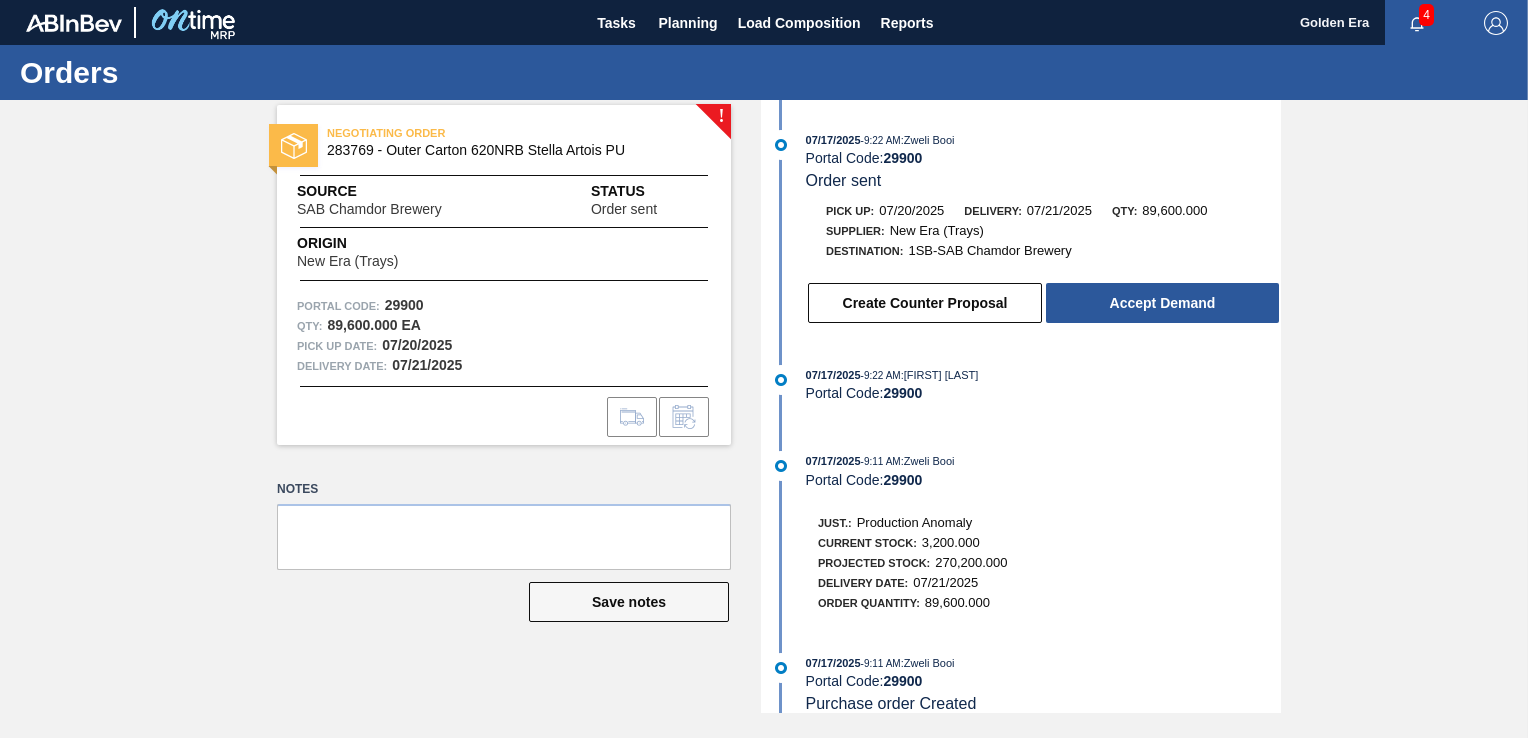 click on "Accept Demand" at bounding box center [1162, 303] 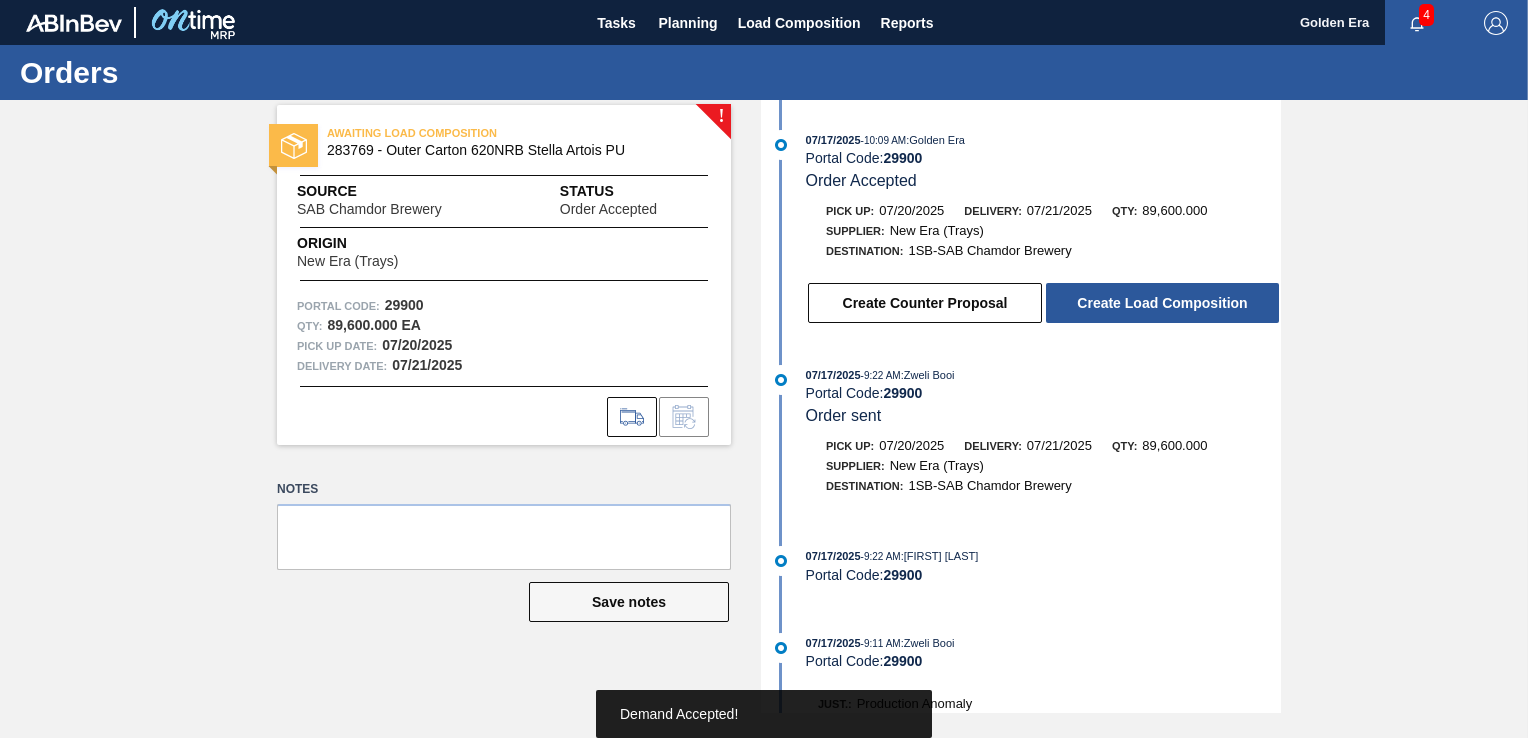 click on "Create Load Composition" at bounding box center [1162, 303] 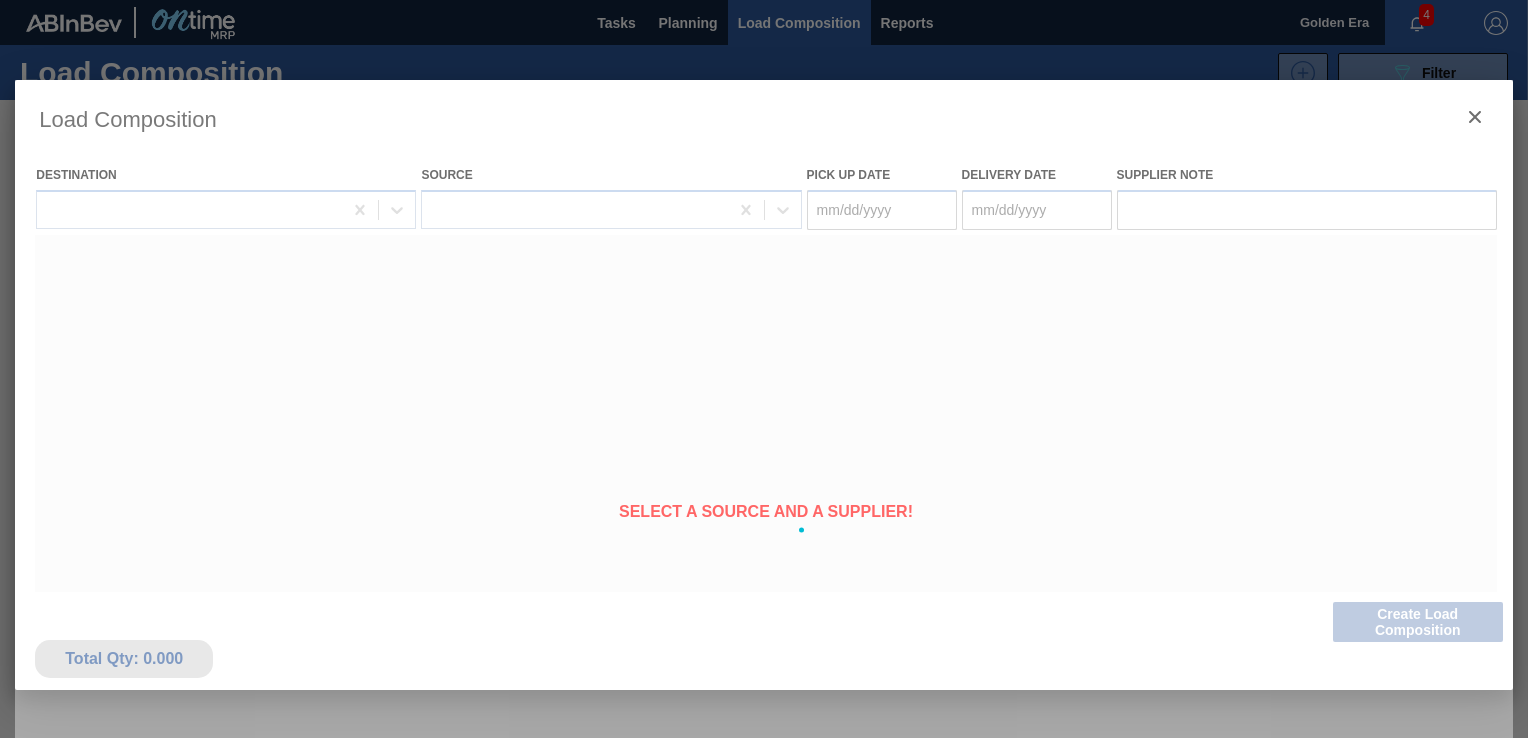type on "07/20/2025" 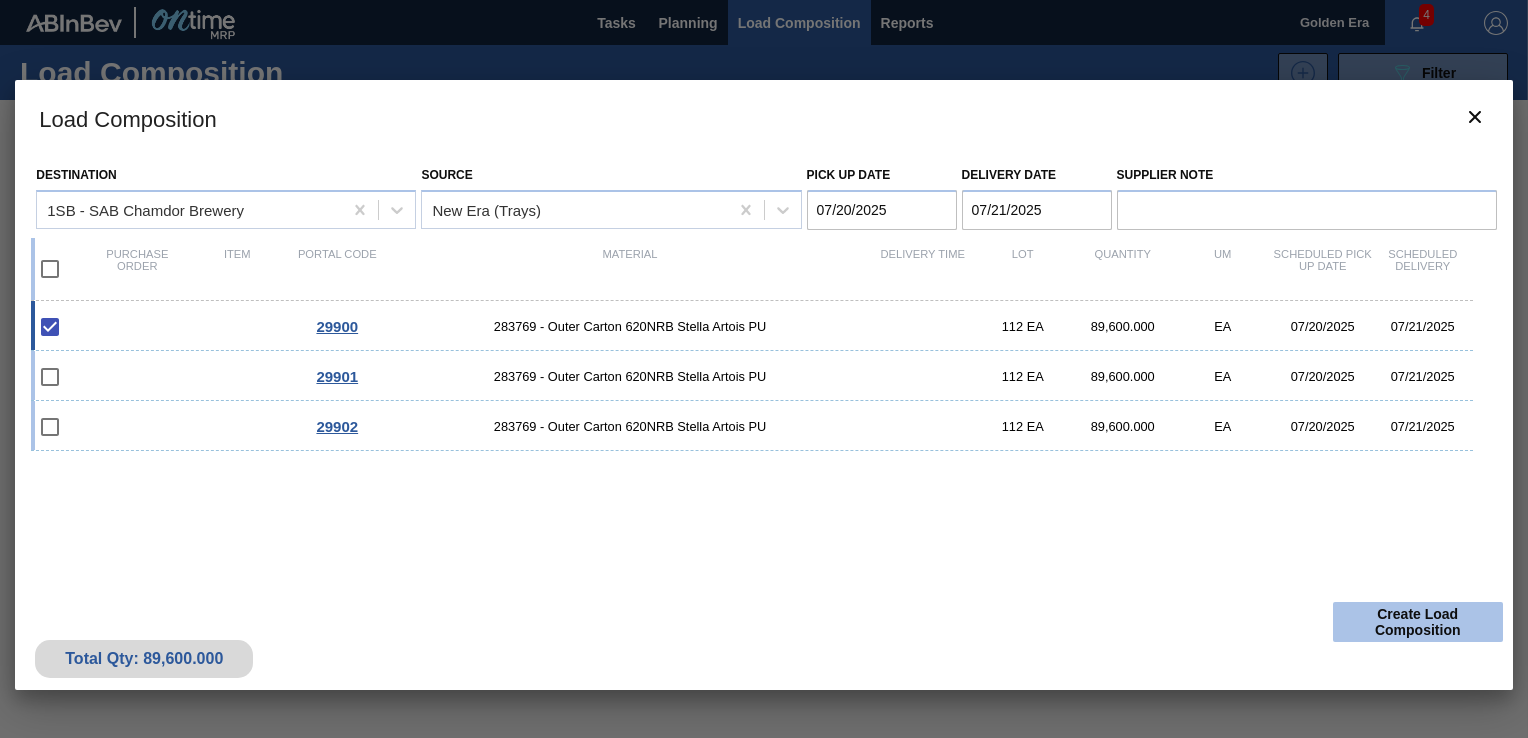 click on "Create Load Composition" at bounding box center (1418, 622) 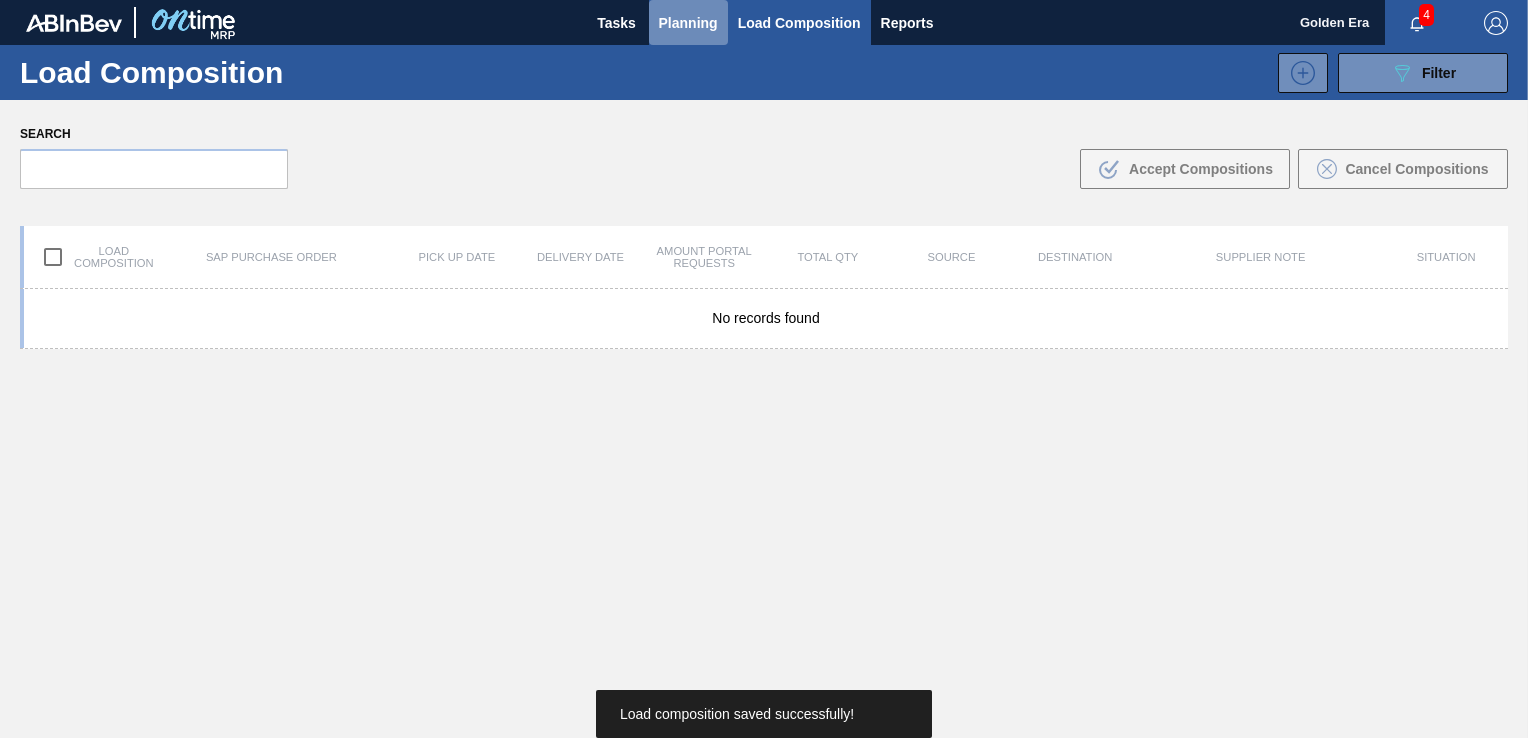 click on "Planning" at bounding box center [688, 23] 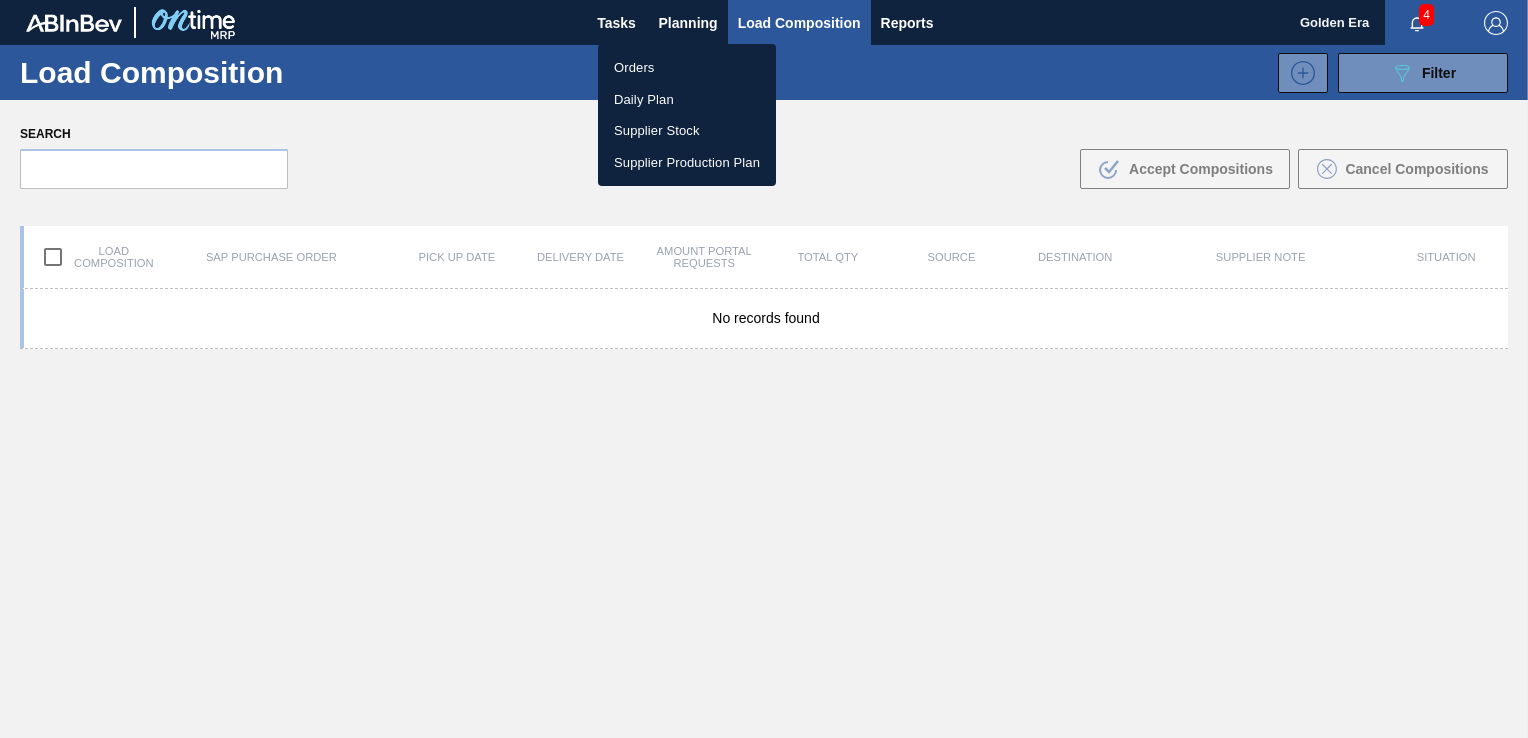 drag, startPoint x: 632, startPoint y: 70, endPoint x: 1428, endPoint y: 66, distance: 796.0101 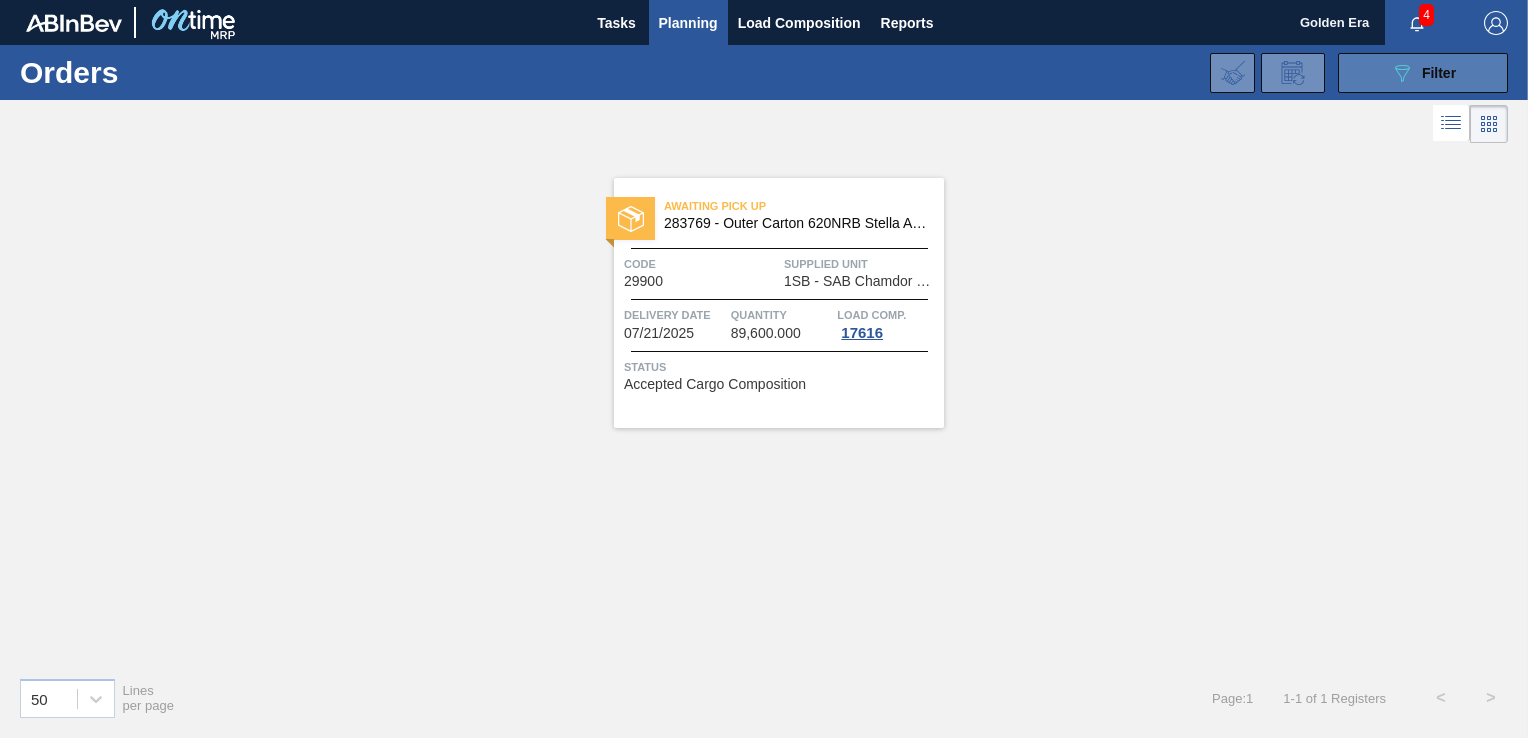 click on "Filter" at bounding box center (1439, 73) 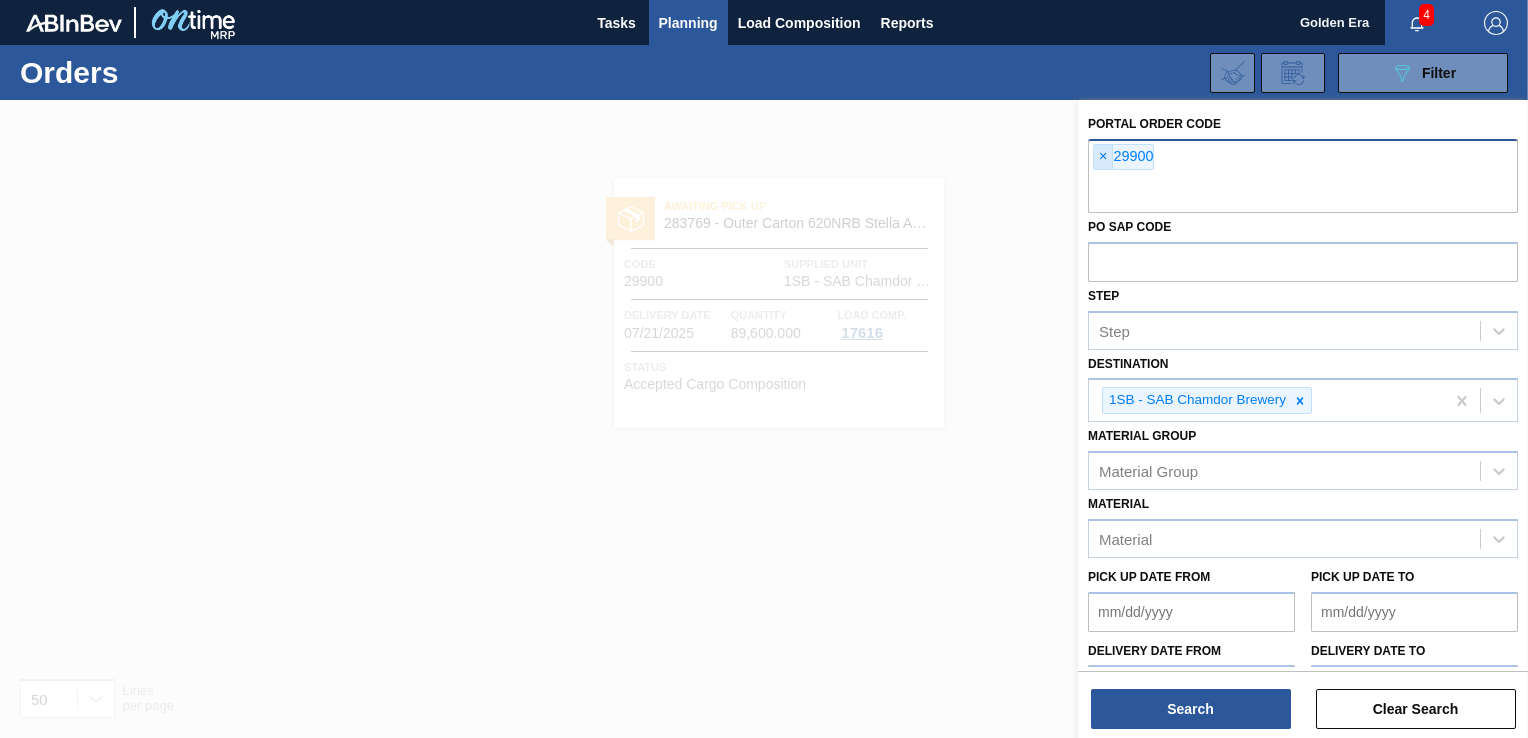 click on "×" at bounding box center [1103, 157] 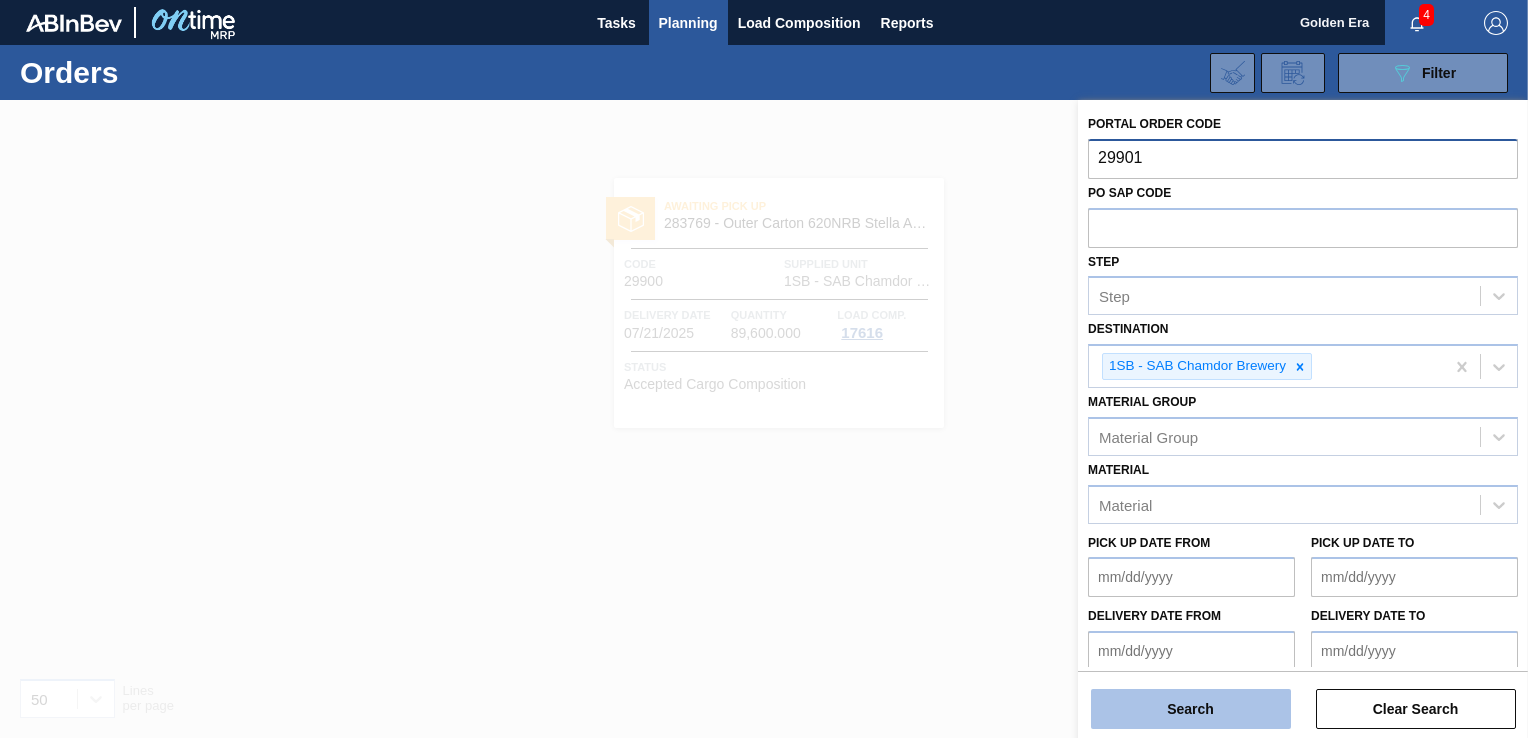 type on "29901" 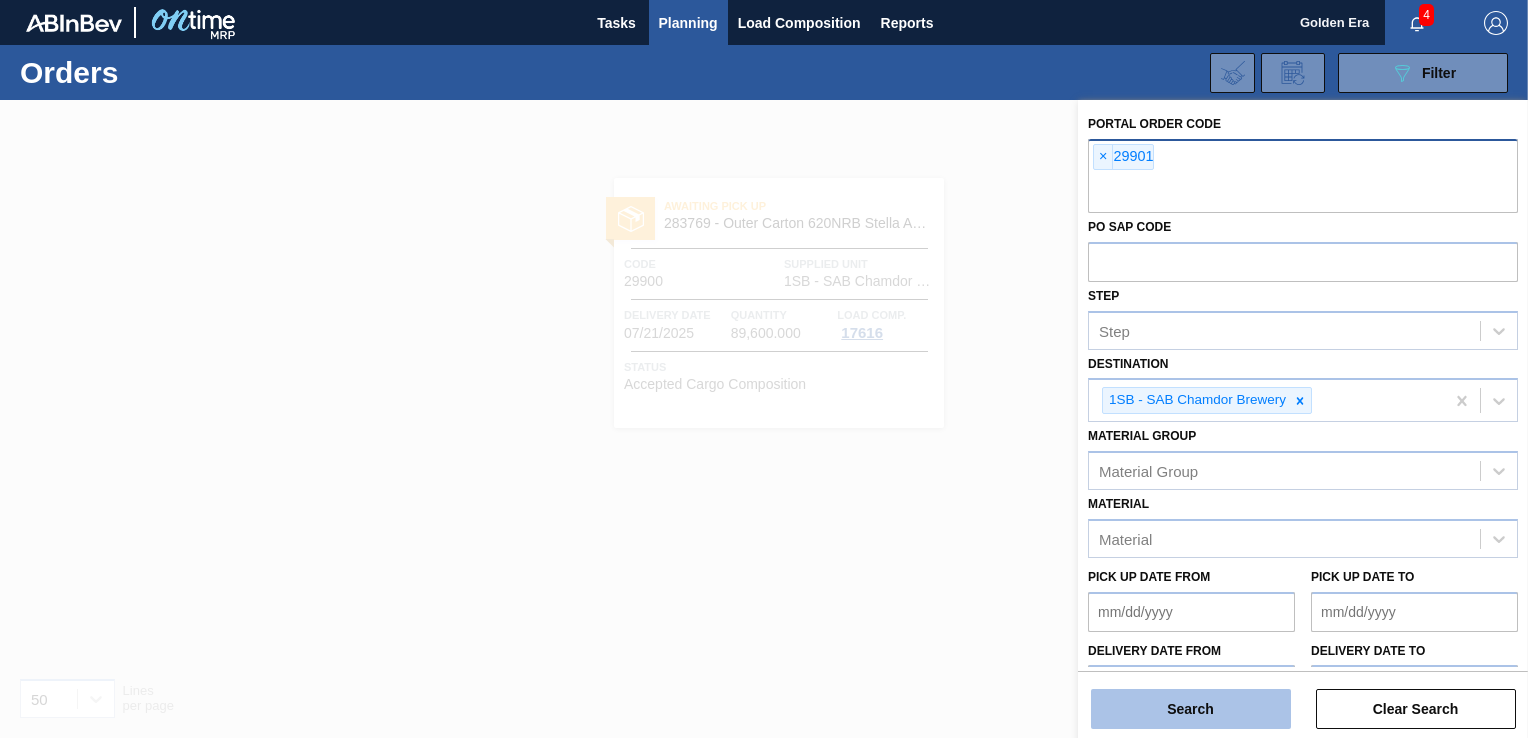 click on "Search" at bounding box center [1191, 709] 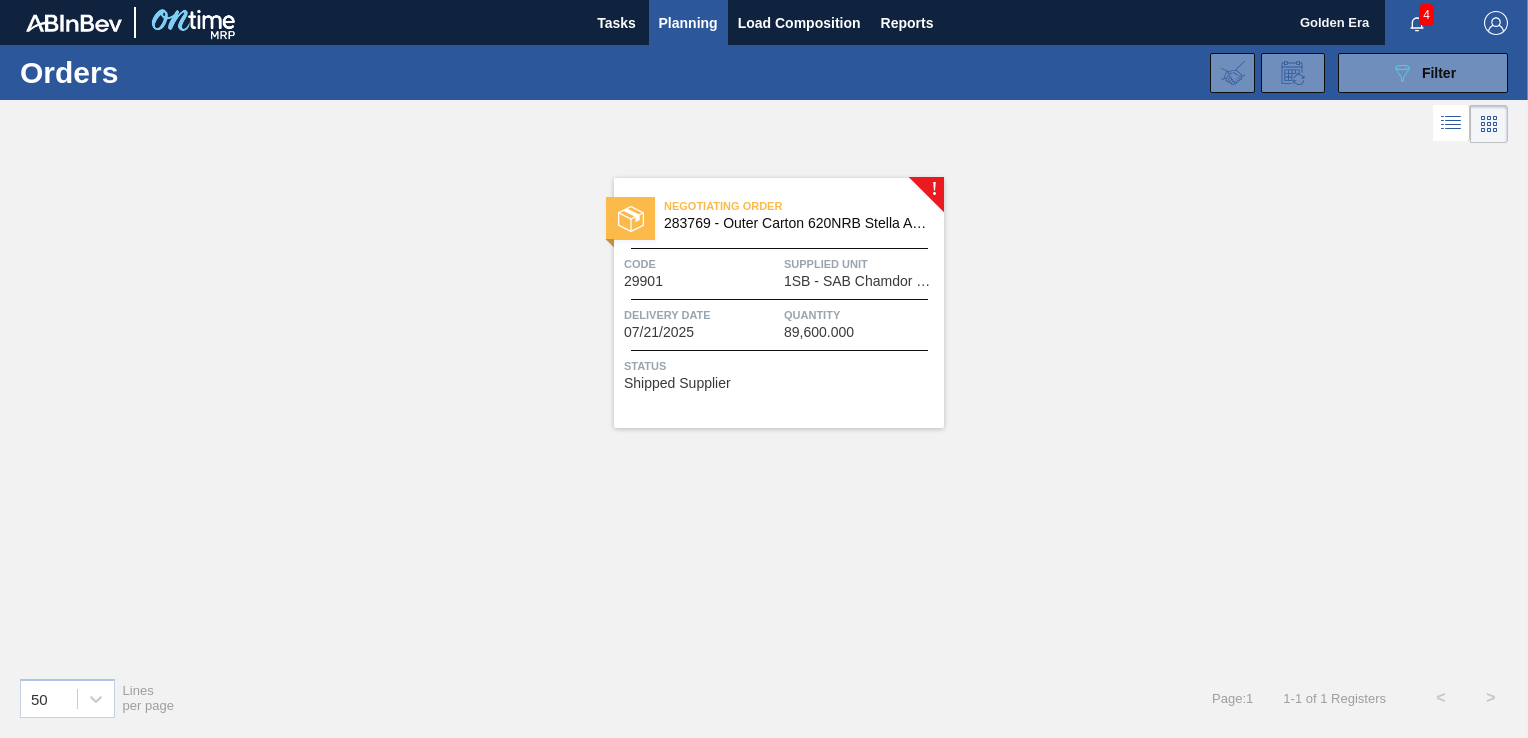 click on "Negotiating Order 283769 - Outer Carton 620NRB Stella Artois PU Code 29901 Supplied Unit 1SB - SAB Chamdor Brewery Delivery Date [DATE] Quantity 89,600.000 Status Shipped Supplier" at bounding box center [779, 303] 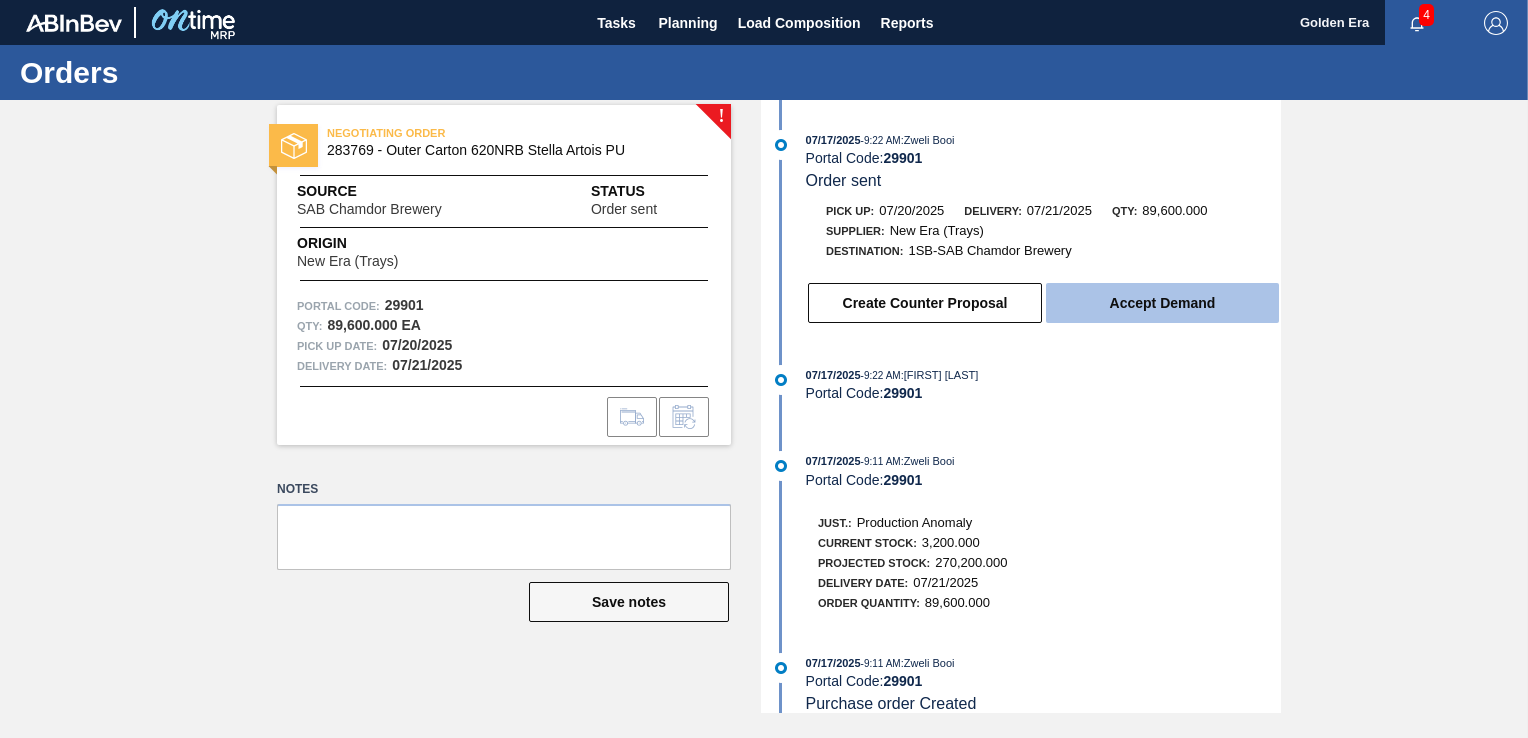 click on "Accept Demand" at bounding box center [1162, 303] 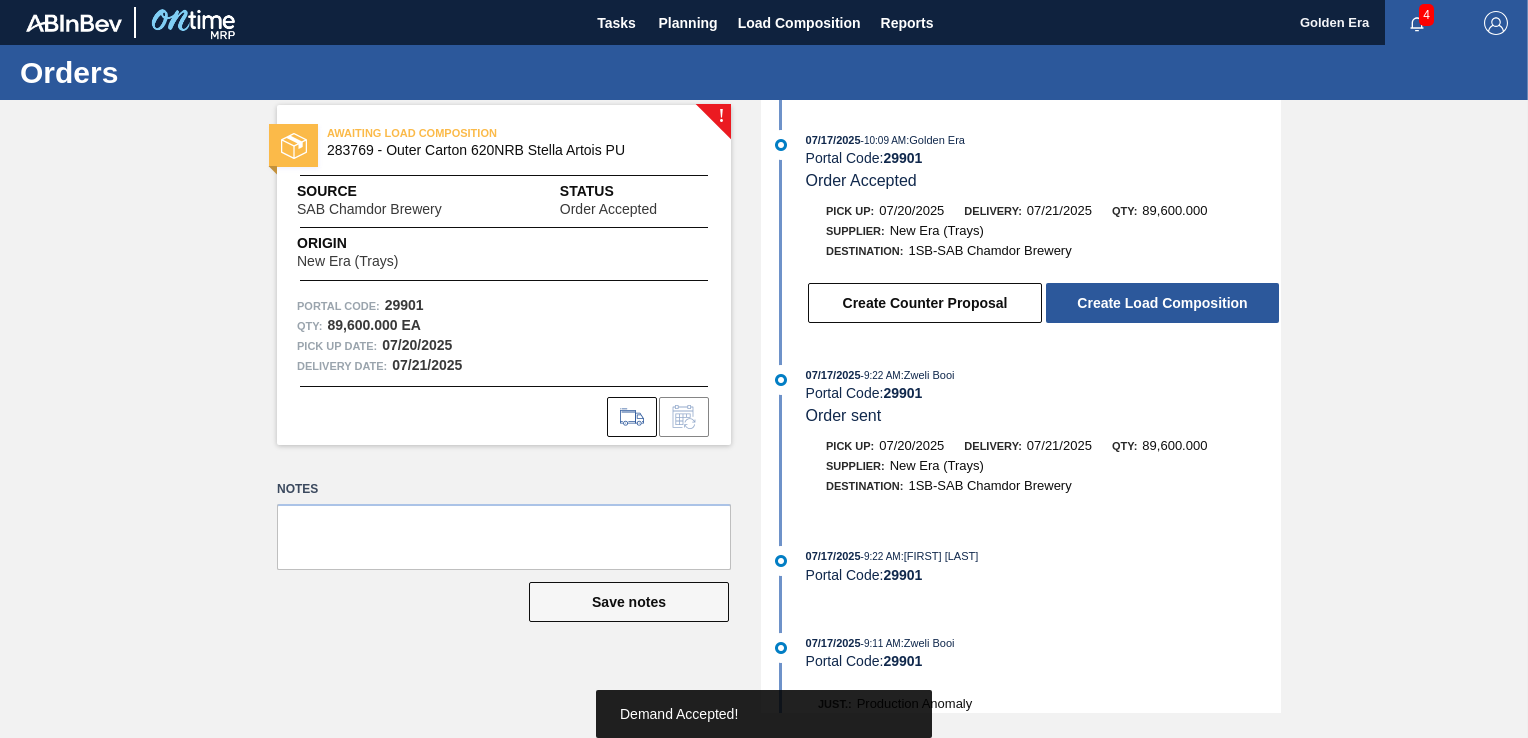 click on "Create Load Composition" at bounding box center [1162, 303] 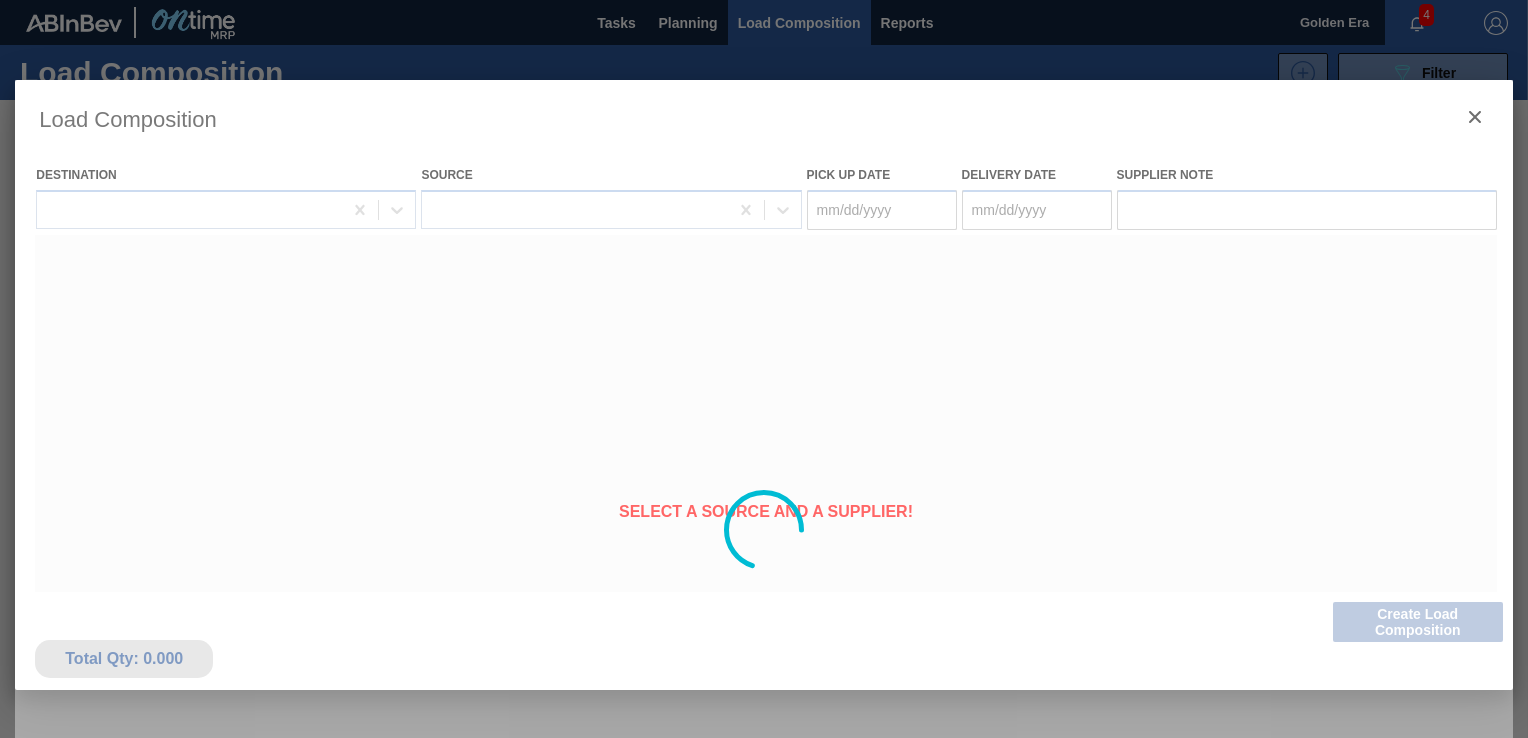 type on "07/20/2025" 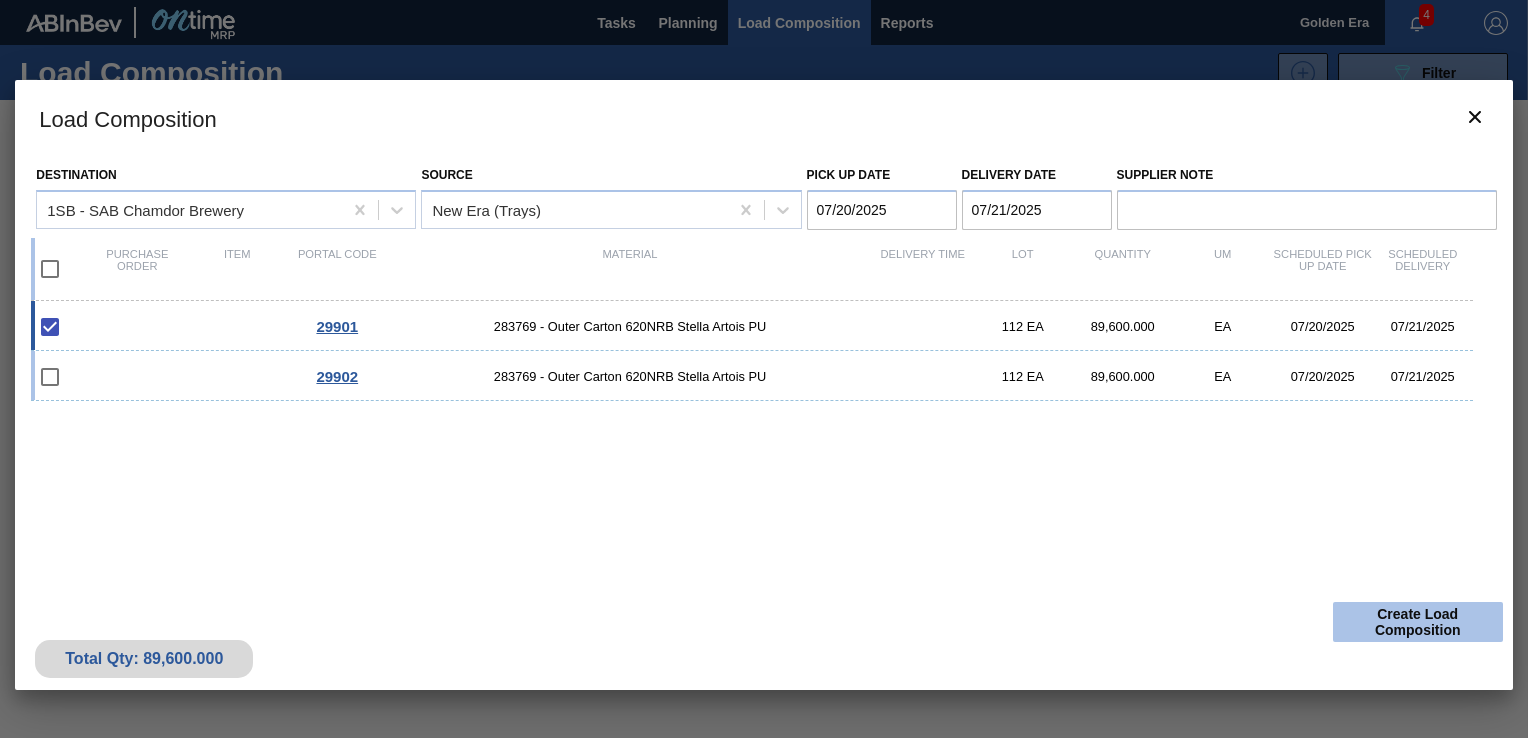 click on "Create Load Composition" at bounding box center (1418, 622) 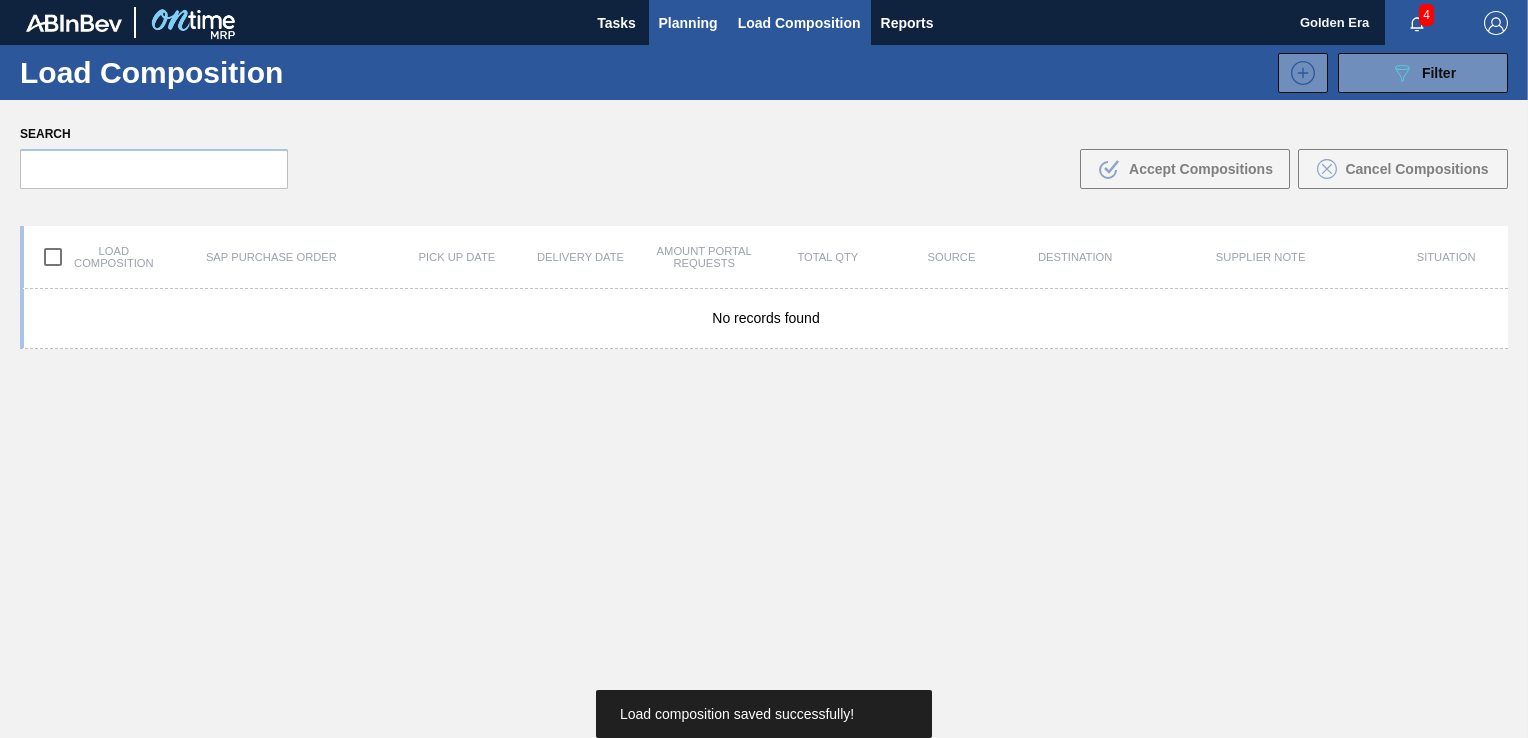 click on "Planning" at bounding box center (688, 23) 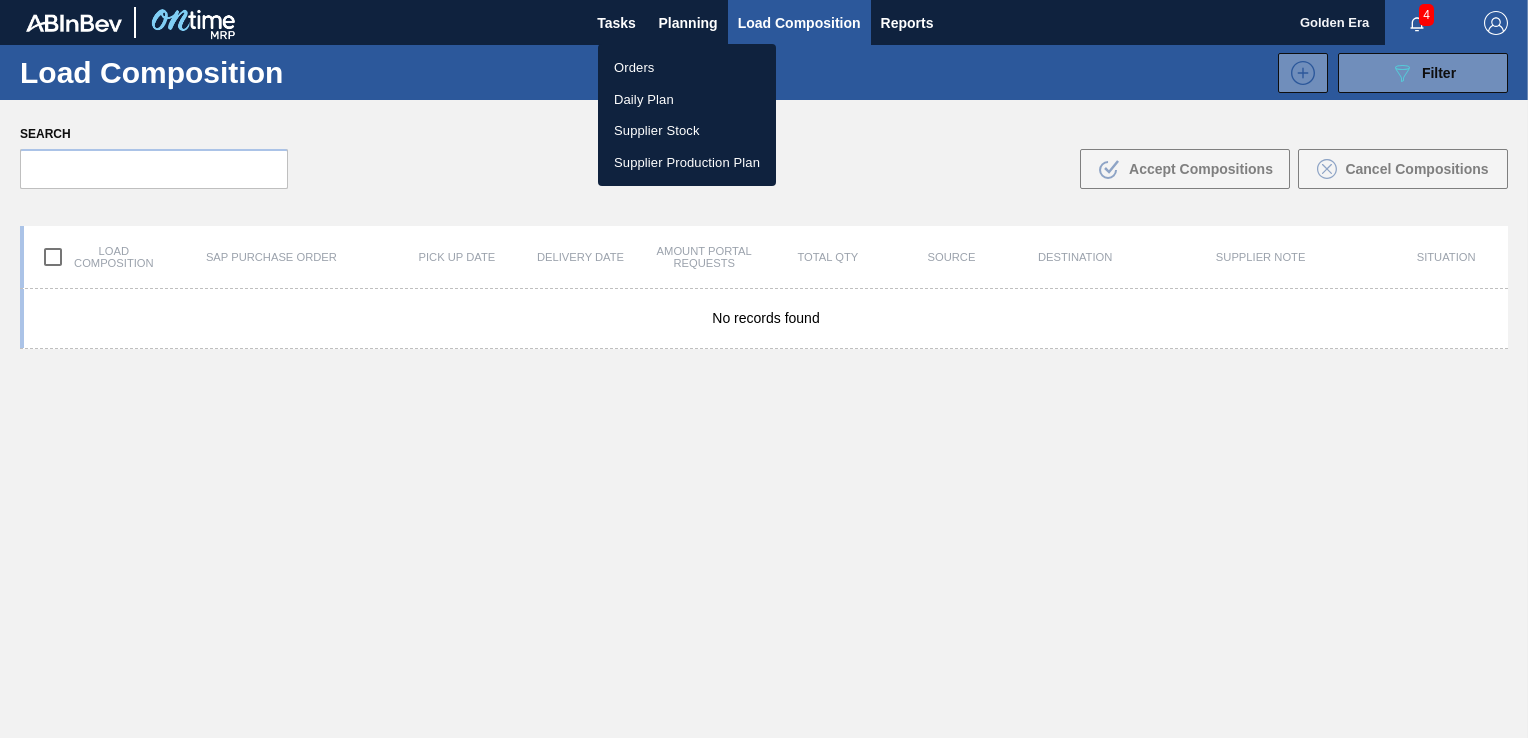 click on "Orders" at bounding box center [687, 68] 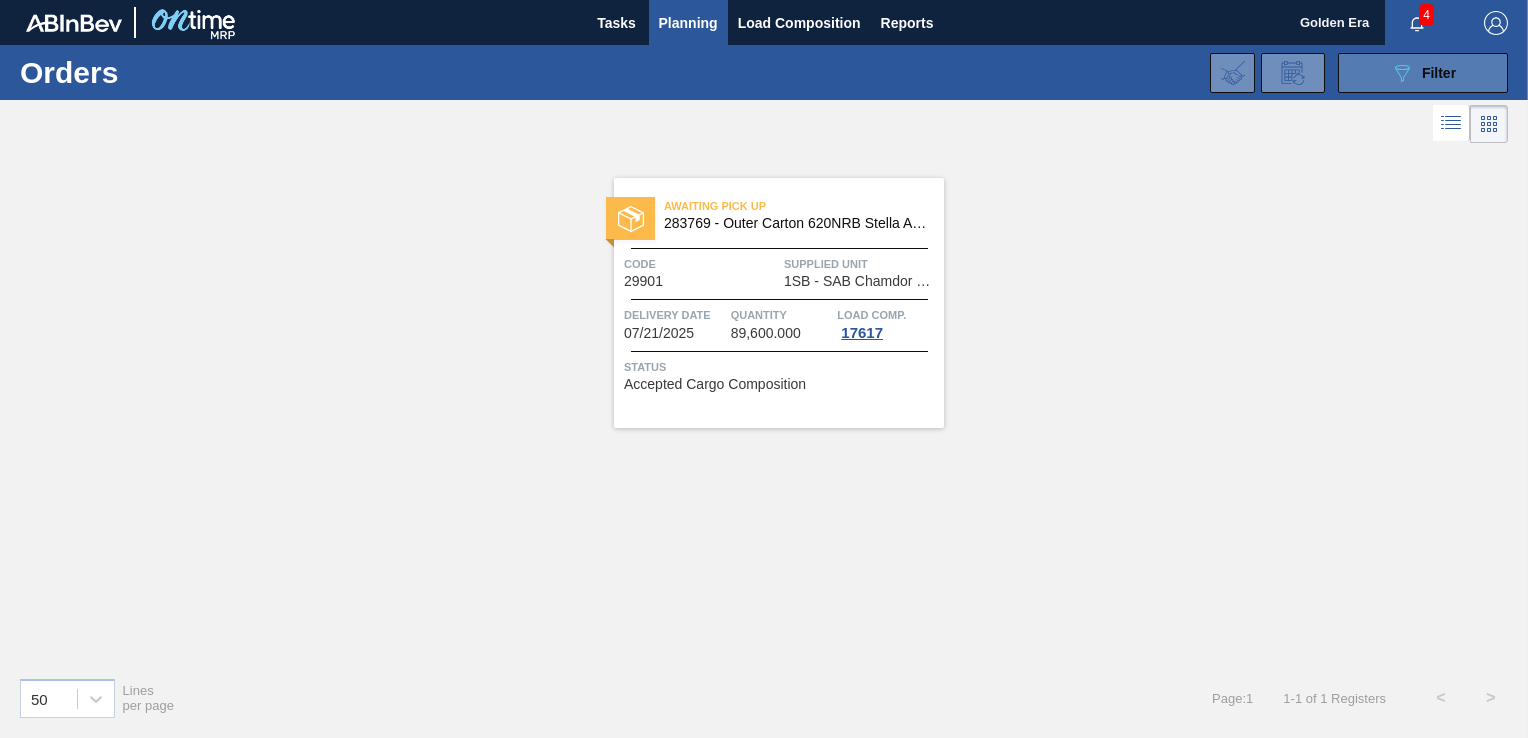 click on "Filter" at bounding box center [1439, 73] 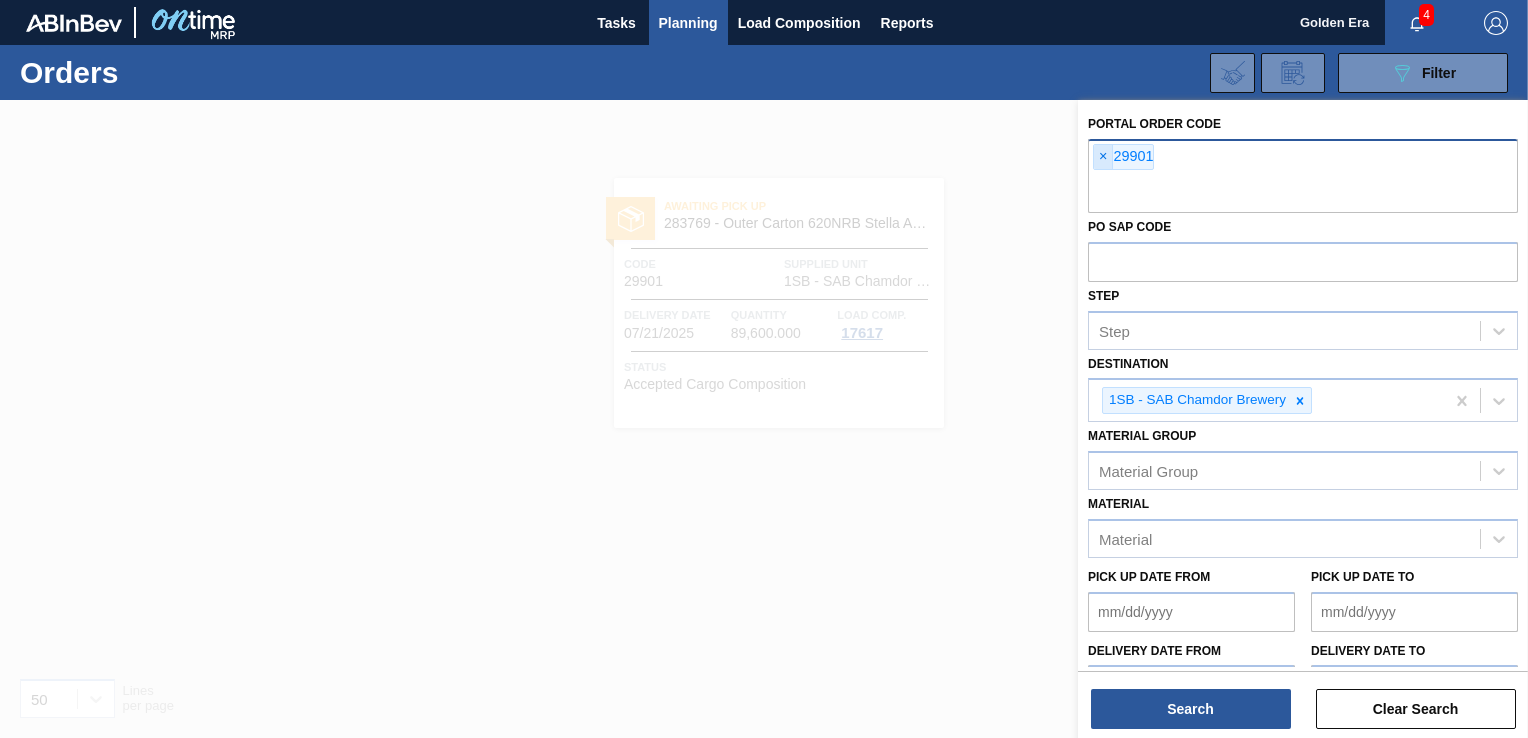 click on "×" at bounding box center [1103, 157] 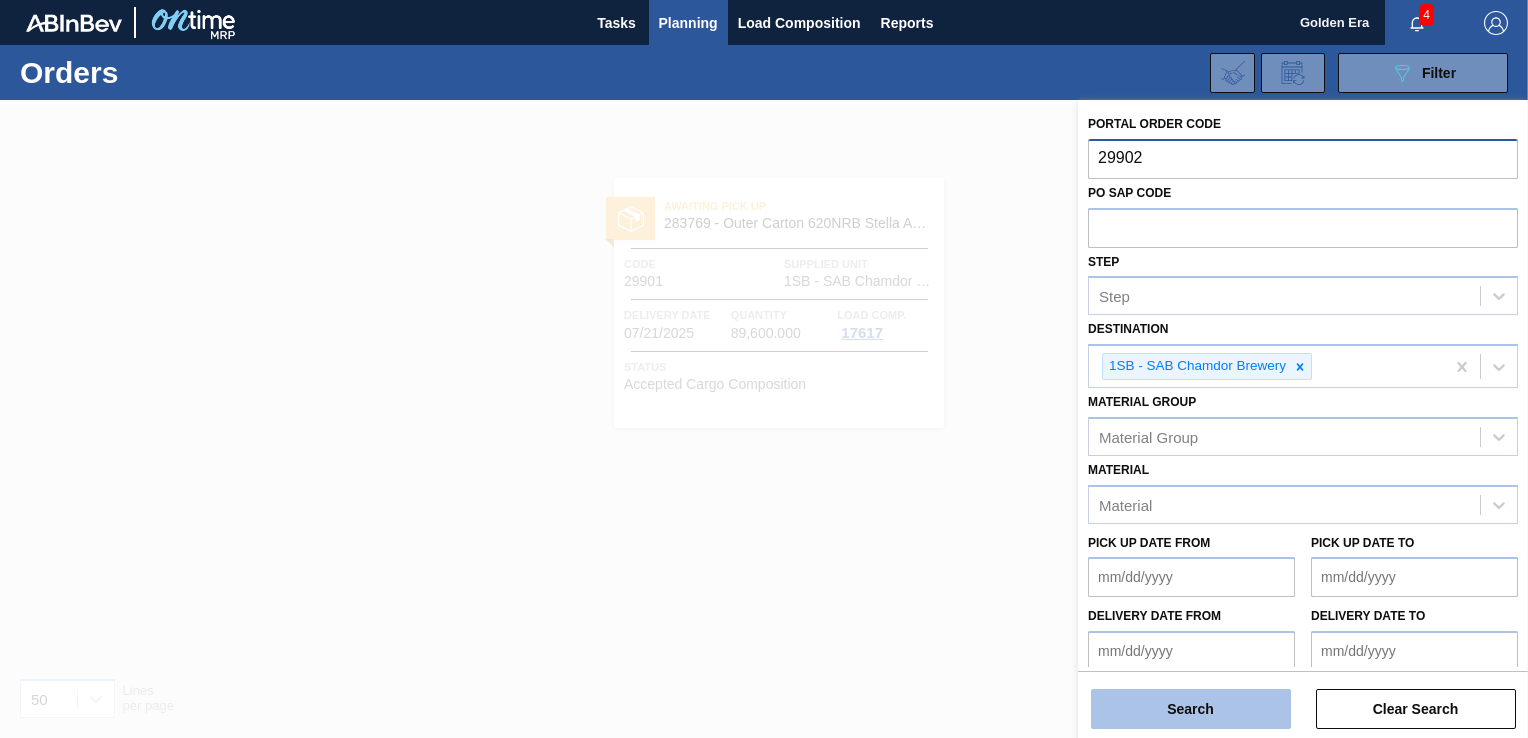 type 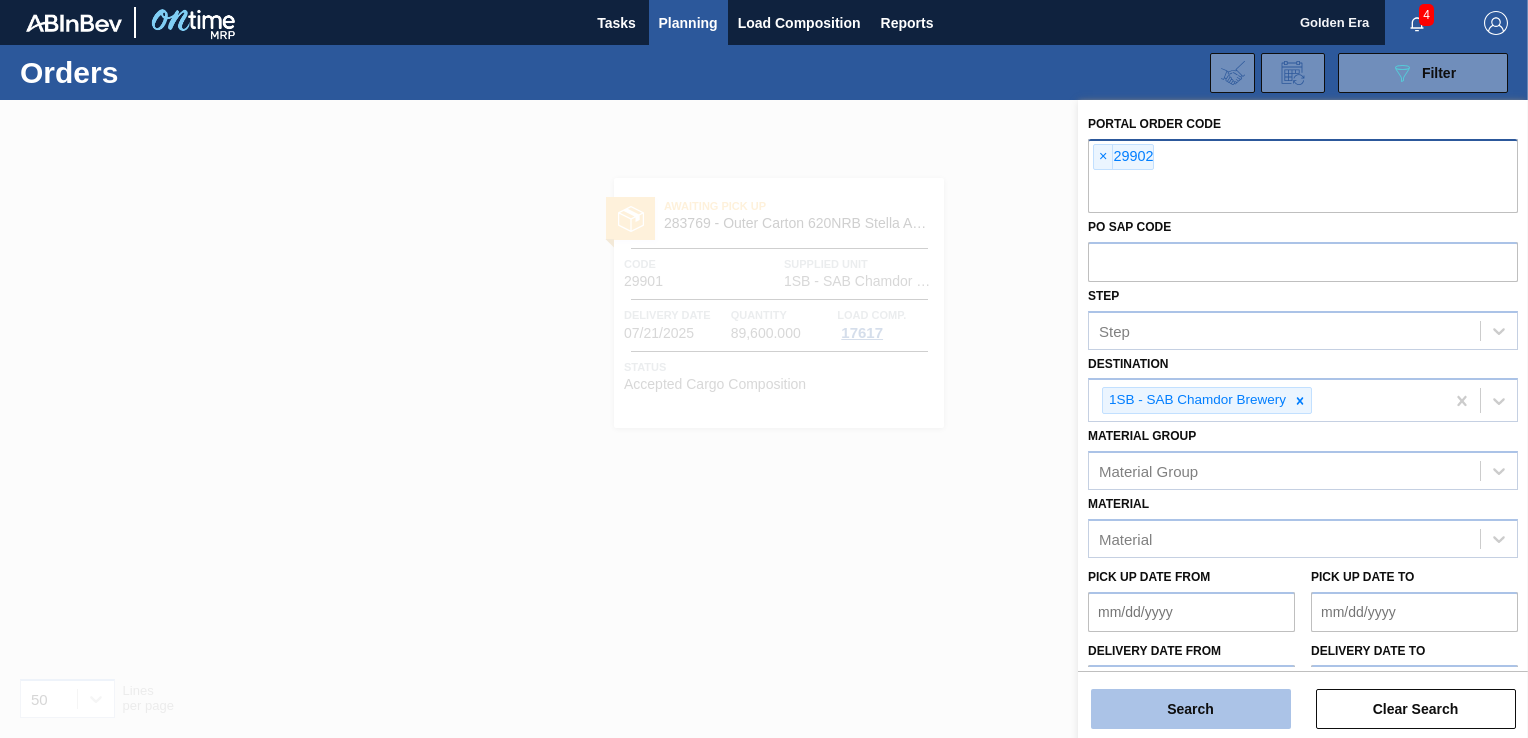 click on "Search" at bounding box center [1191, 709] 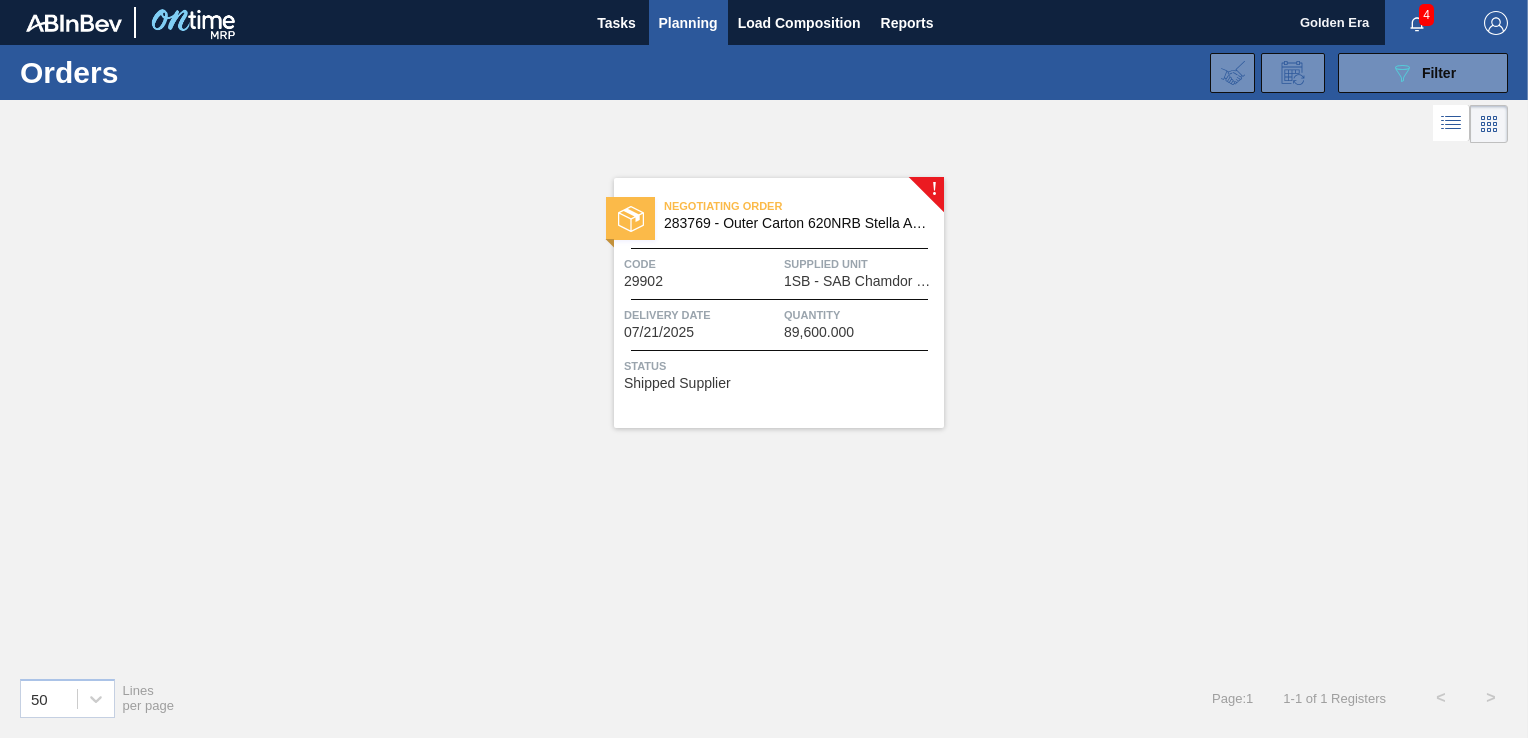 click on "Status Shipped Supplier" at bounding box center [781, 372] 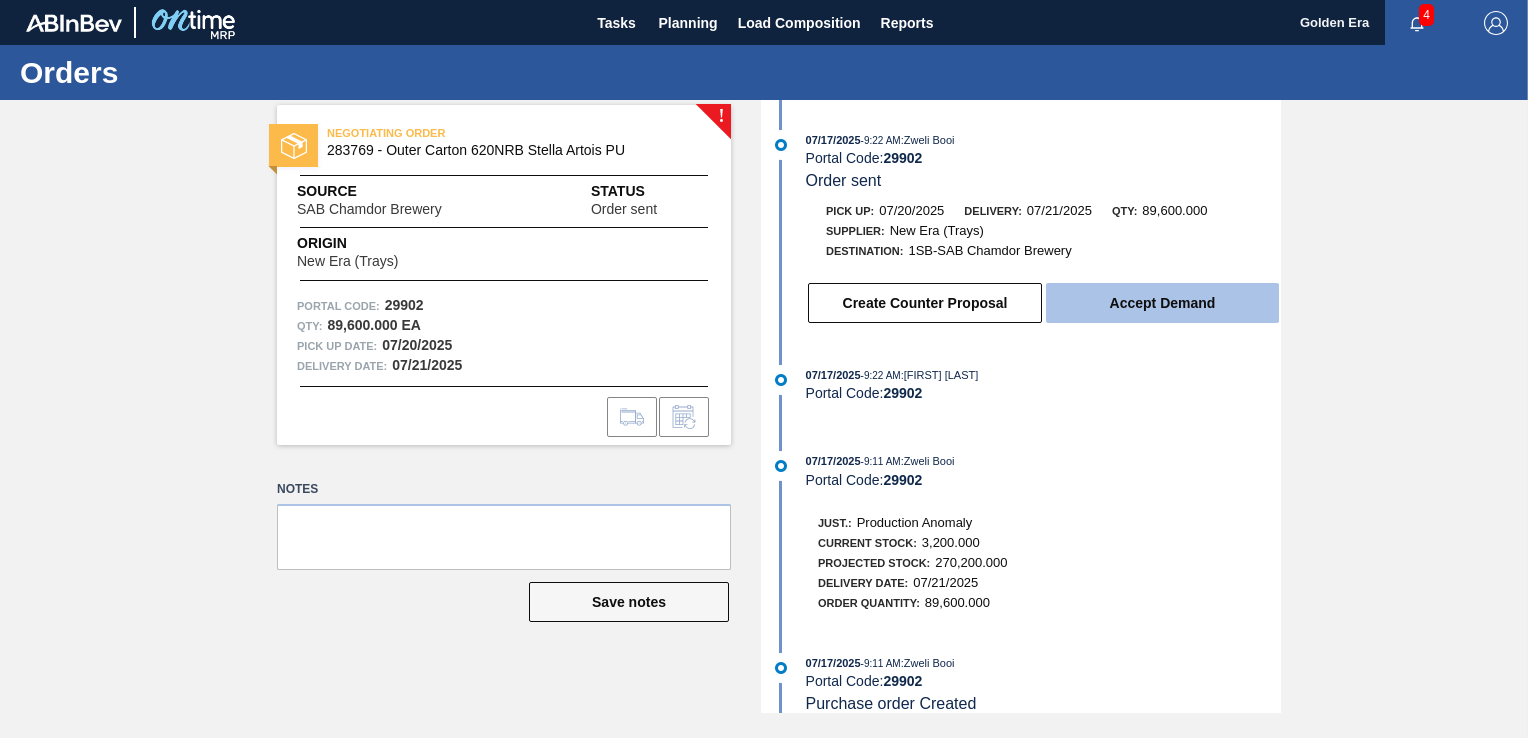 click on "Accept Demand" at bounding box center (1162, 303) 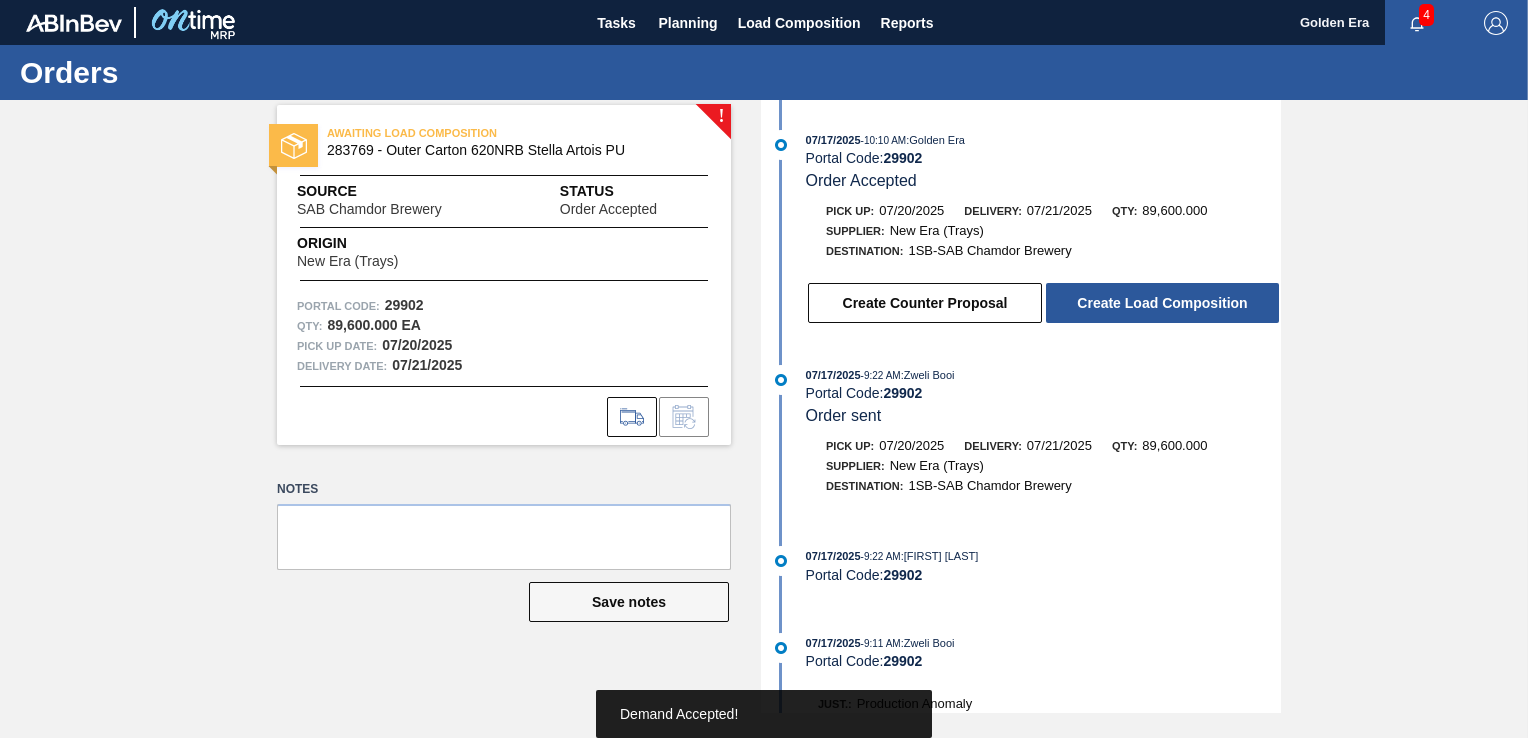 click on "Create Load Composition" at bounding box center (1162, 303) 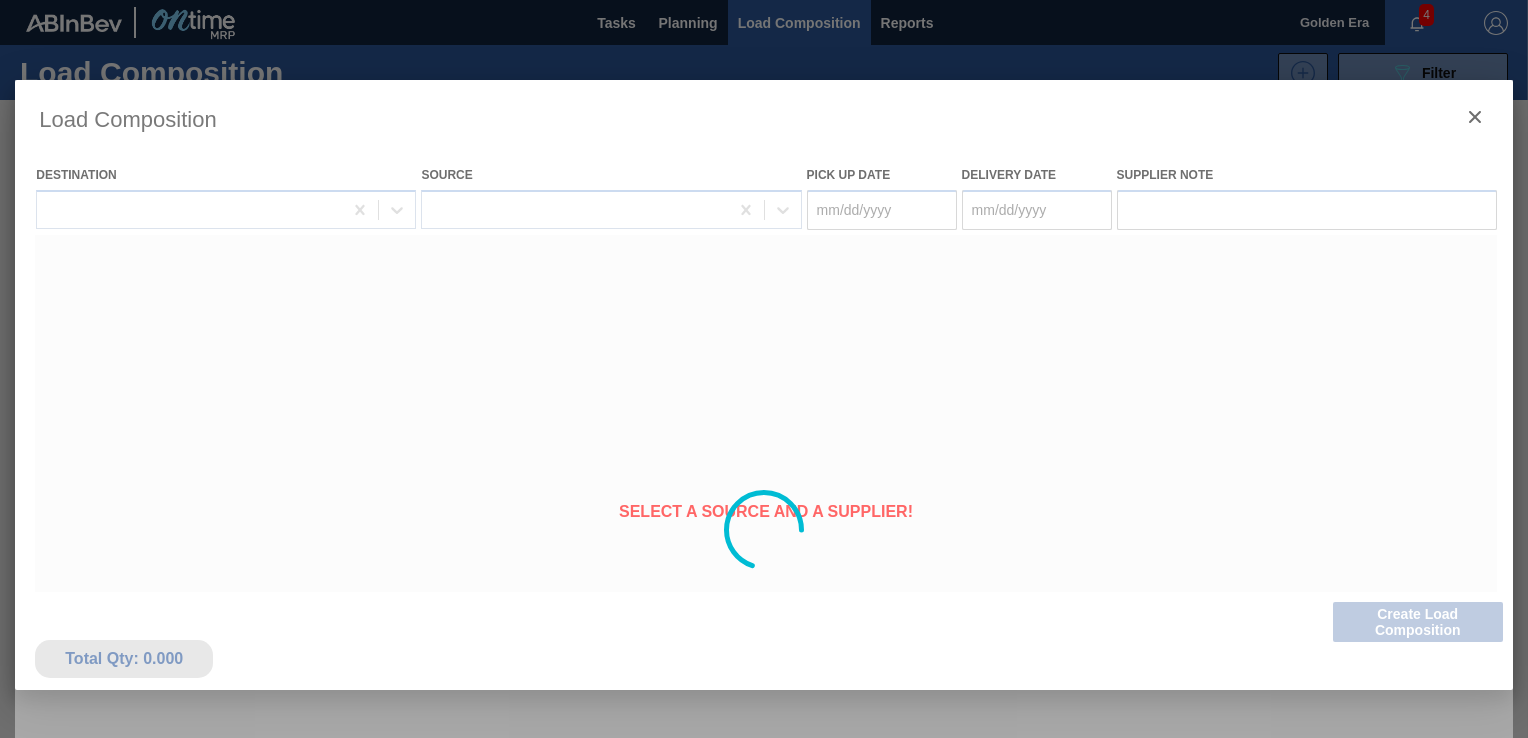 type on "07/20/2025" 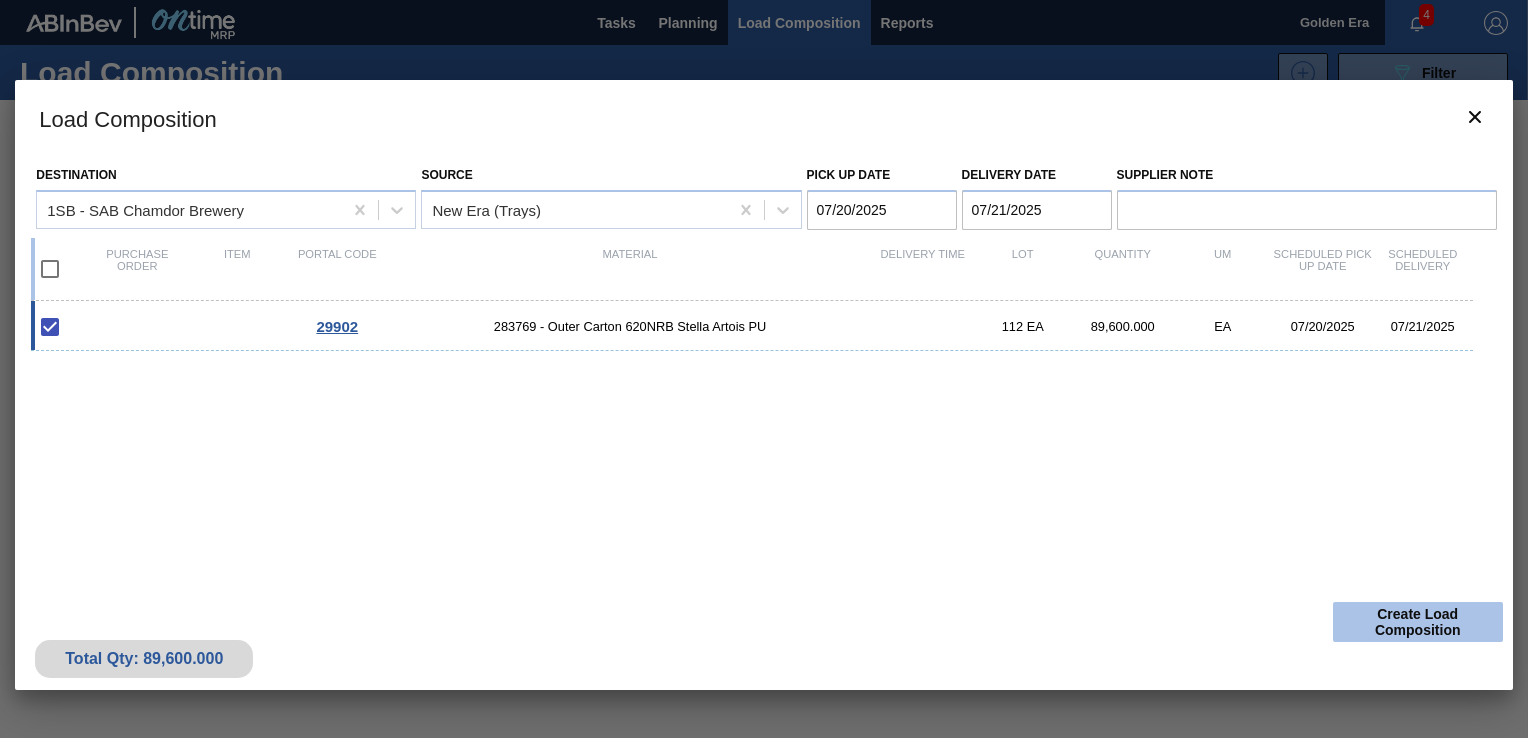 click on "Create Load Composition" at bounding box center [1418, 622] 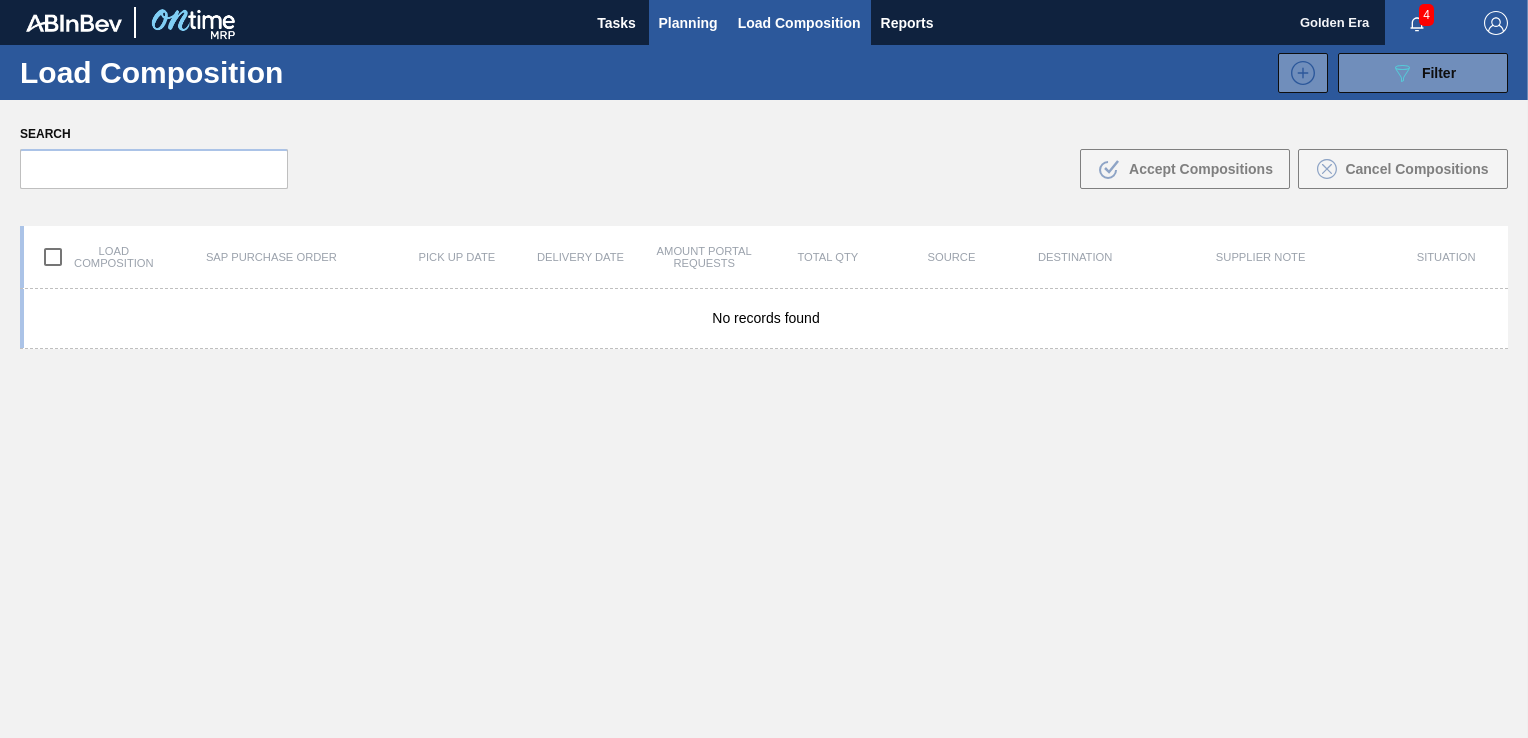 click on "Planning" at bounding box center (688, 23) 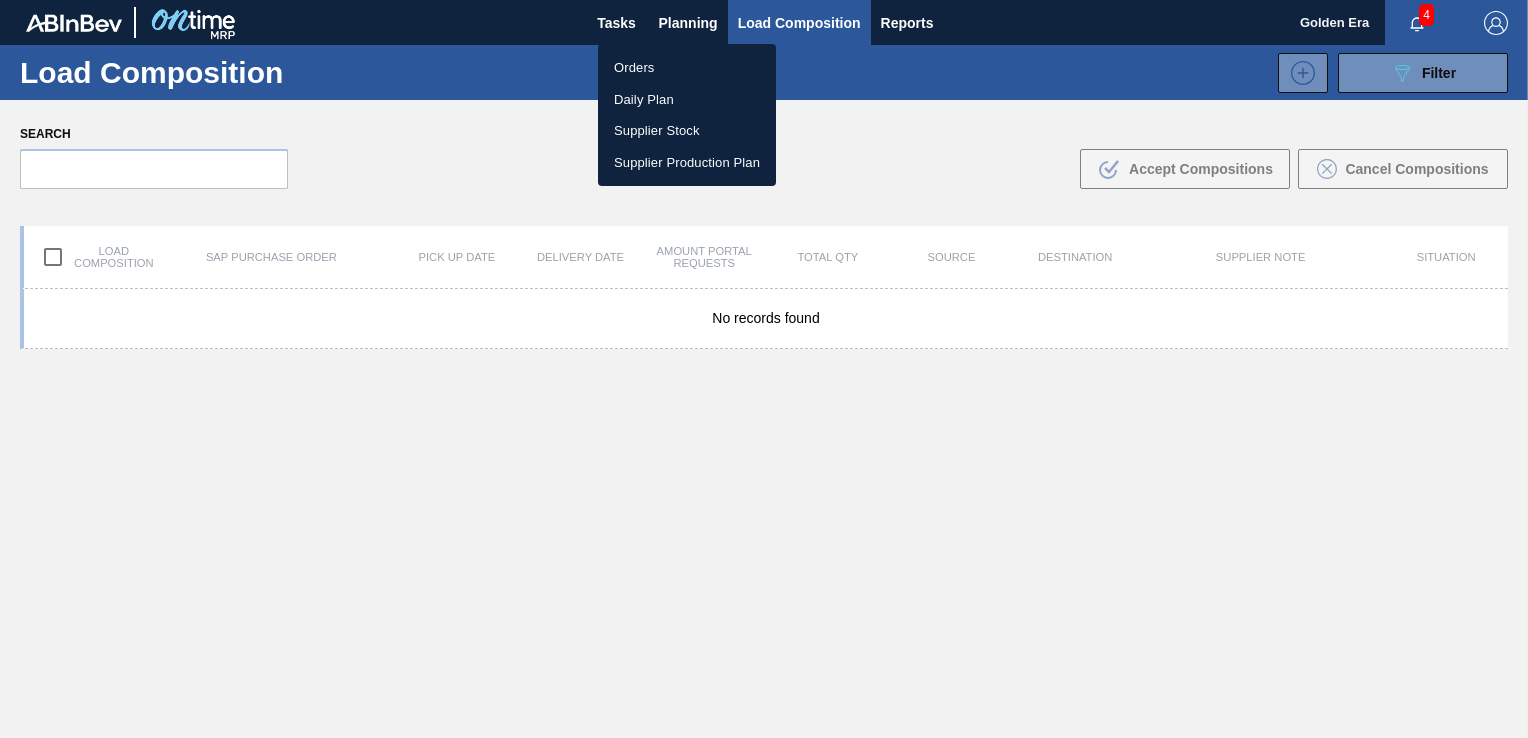 click on "Orders" at bounding box center (687, 68) 